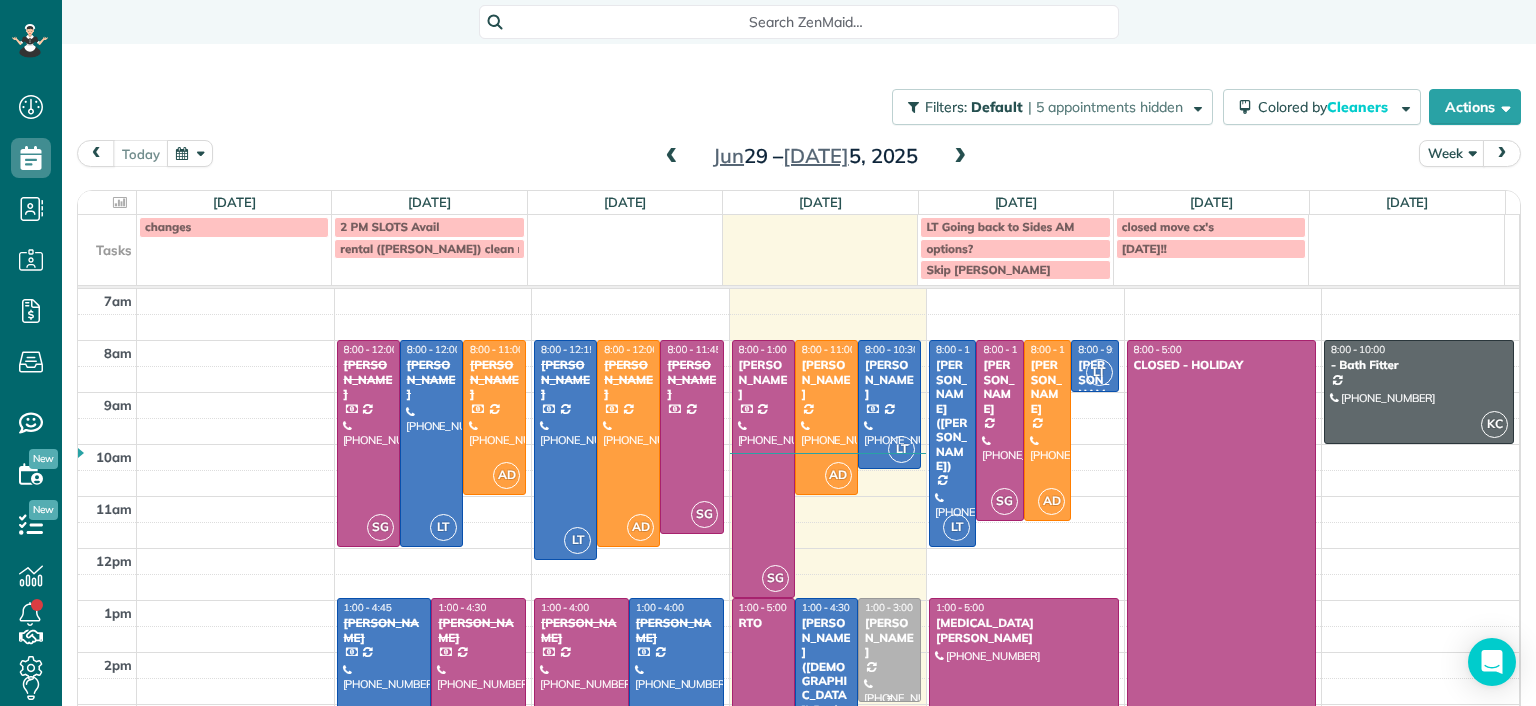 scroll, scrollTop: 0, scrollLeft: 0, axis: both 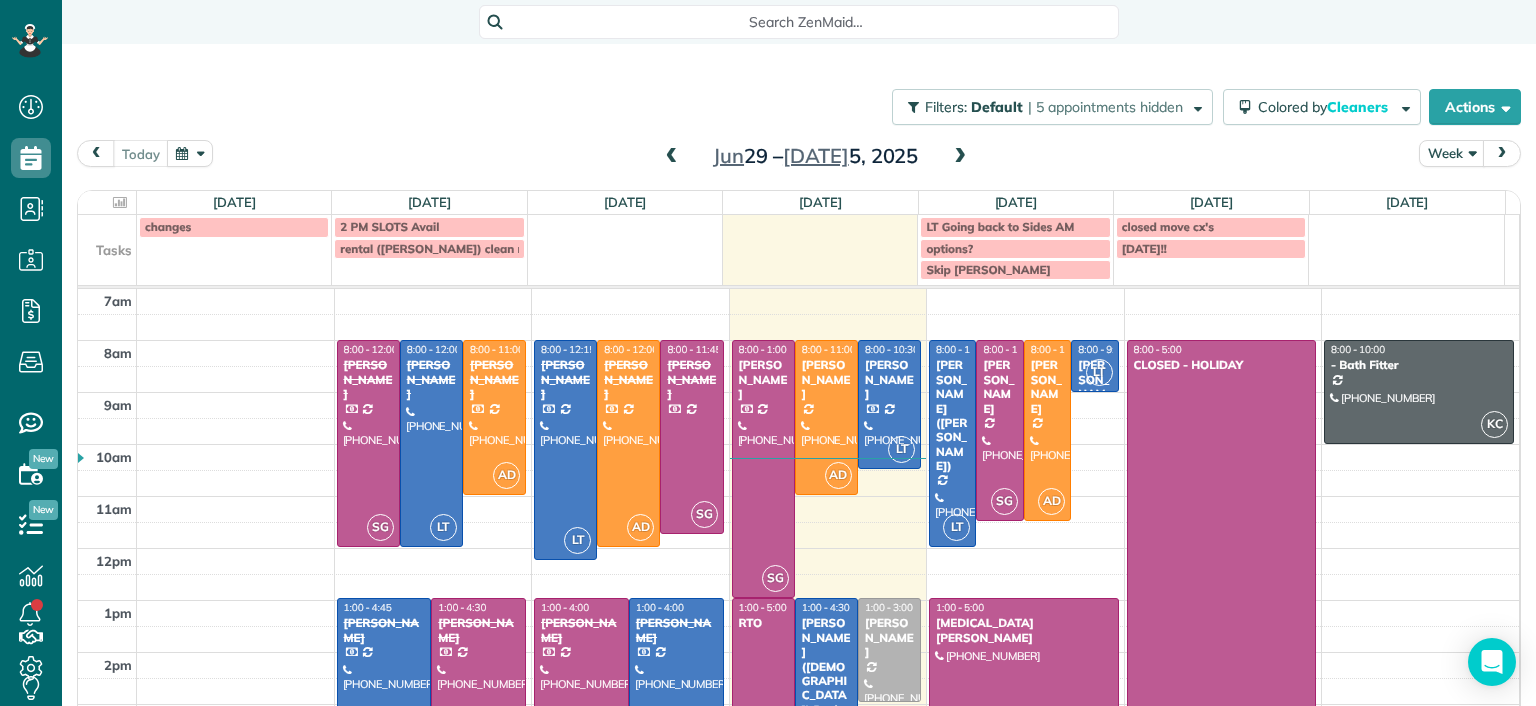 click at bounding box center [960, 157] 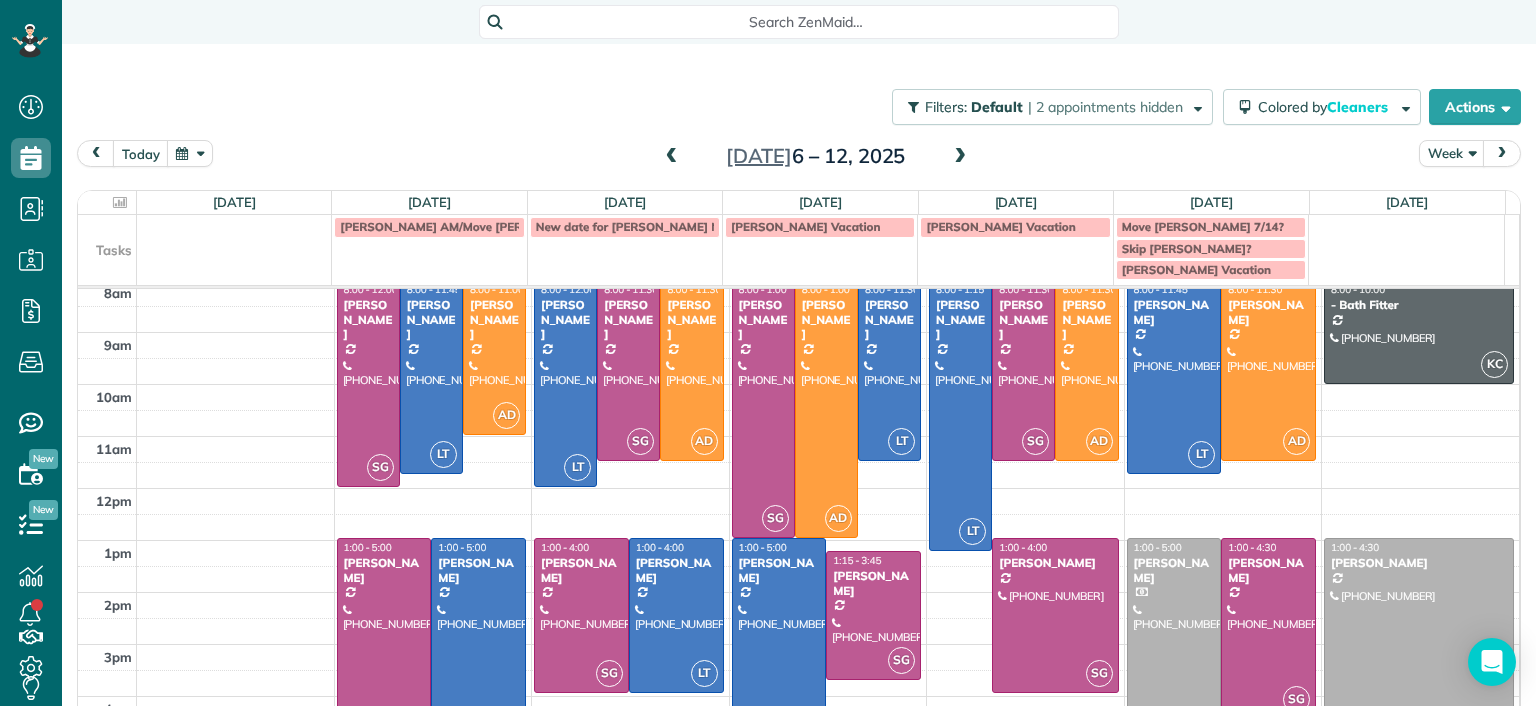 scroll, scrollTop: 85, scrollLeft: 0, axis: vertical 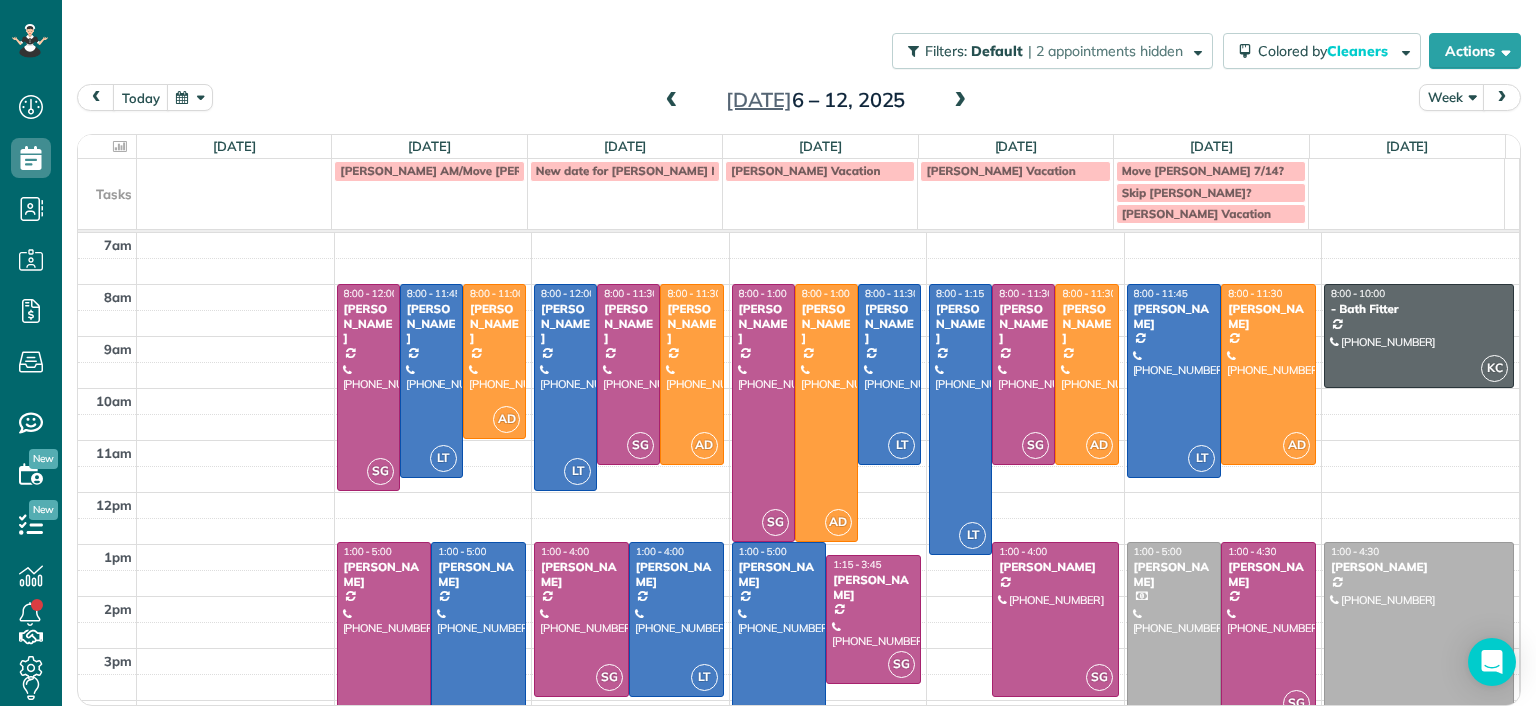 click on "Move bowman 7/14?" at bounding box center [1211, 171] 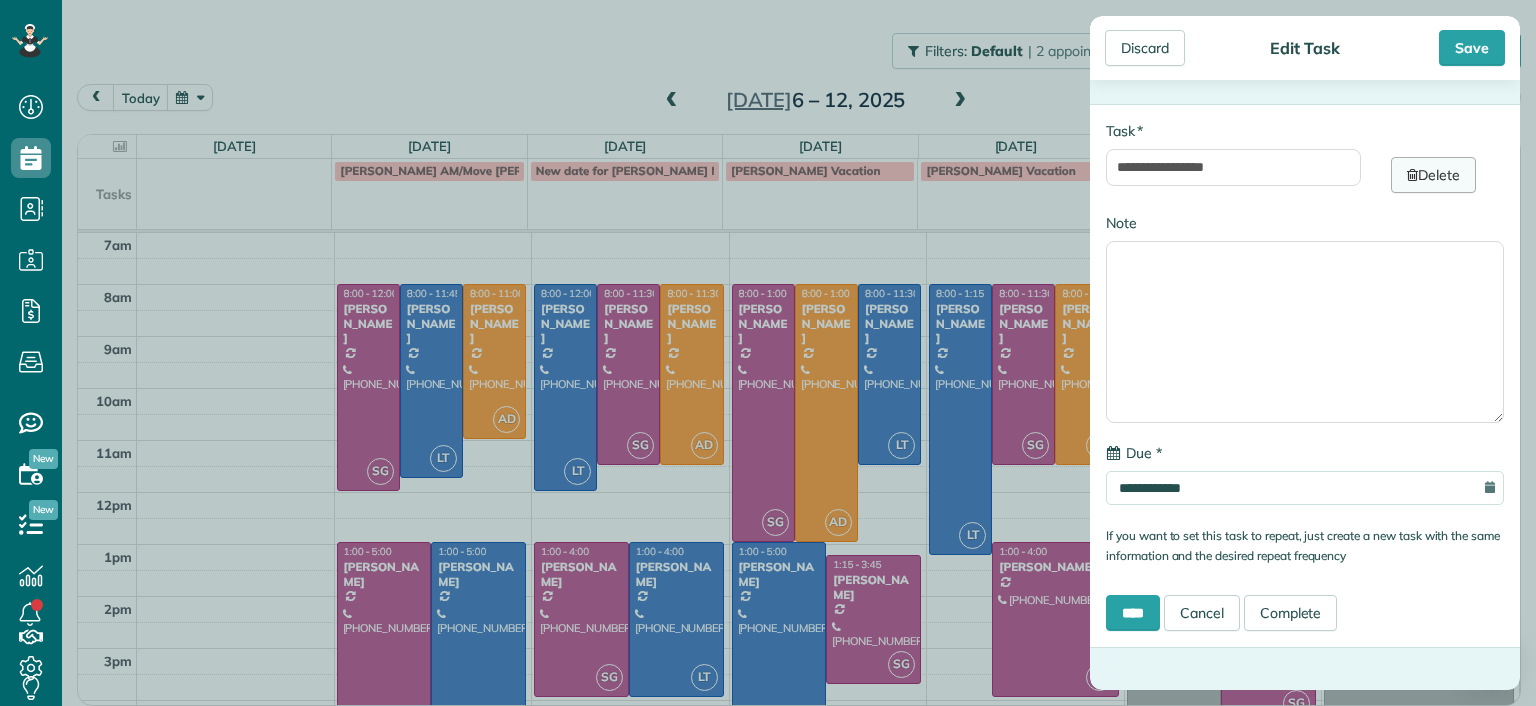 click on "Delete" at bounding box center [1433, 175] 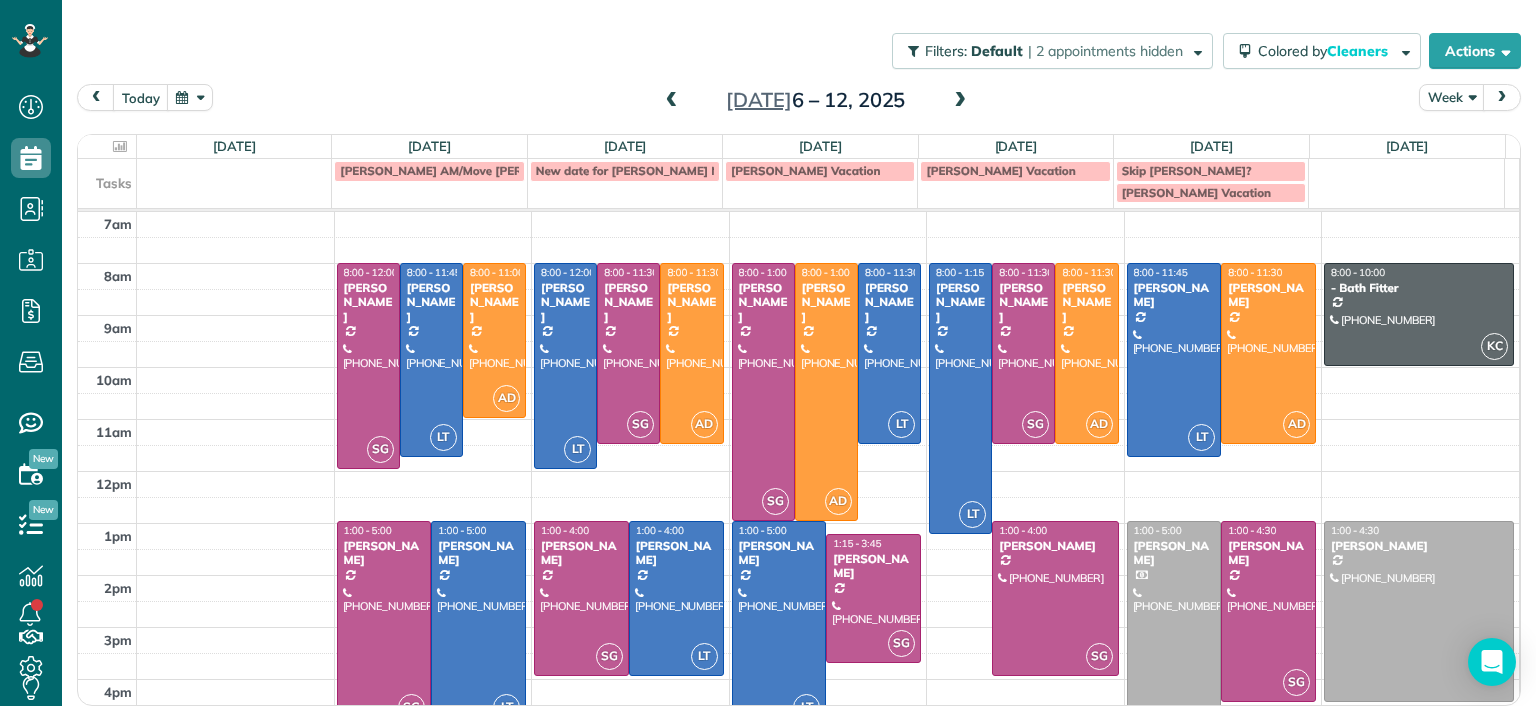 drag, startPoint x: 1244, startPoint y: 206, endPoint x: 1260, endPoint y: 207, distance: 16.03122 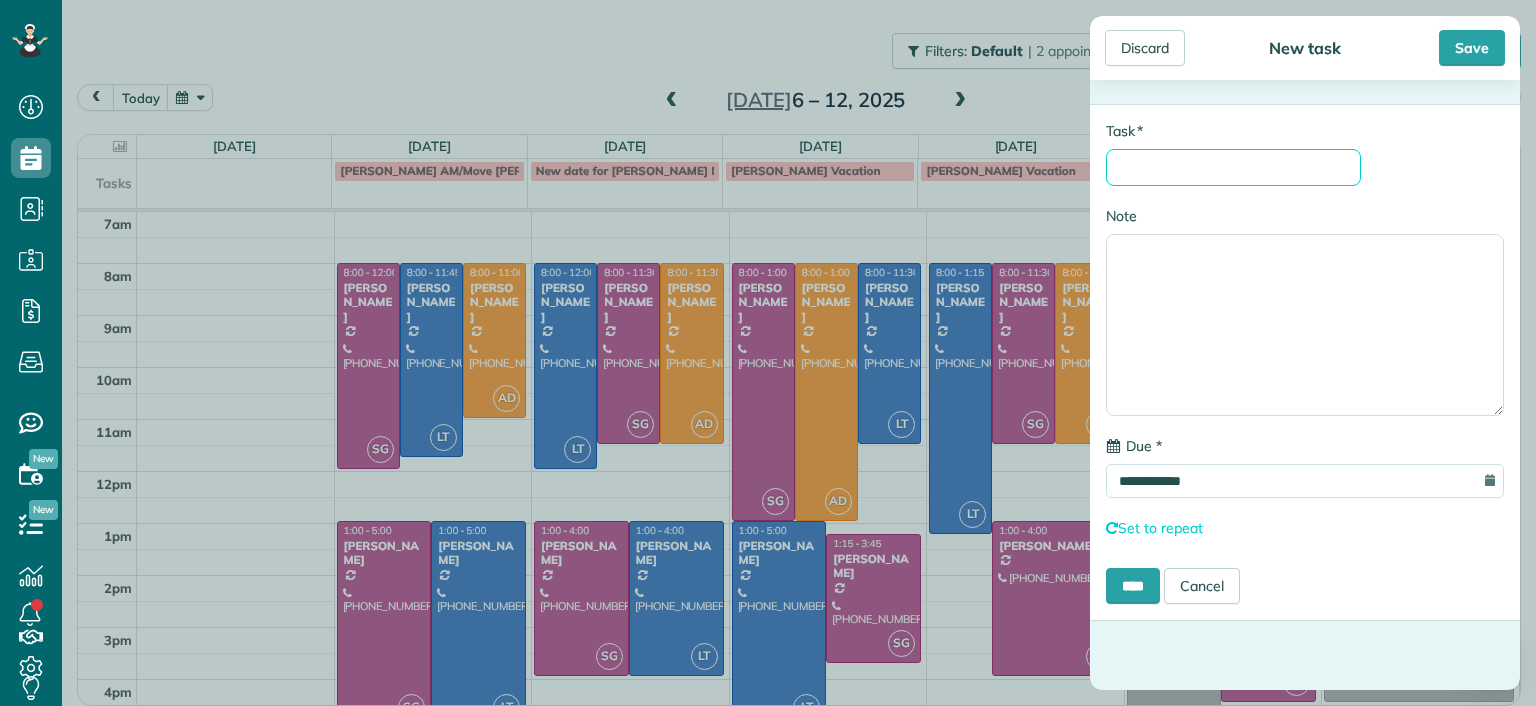 click on "*  Task" at bounding box center (1233, 167) 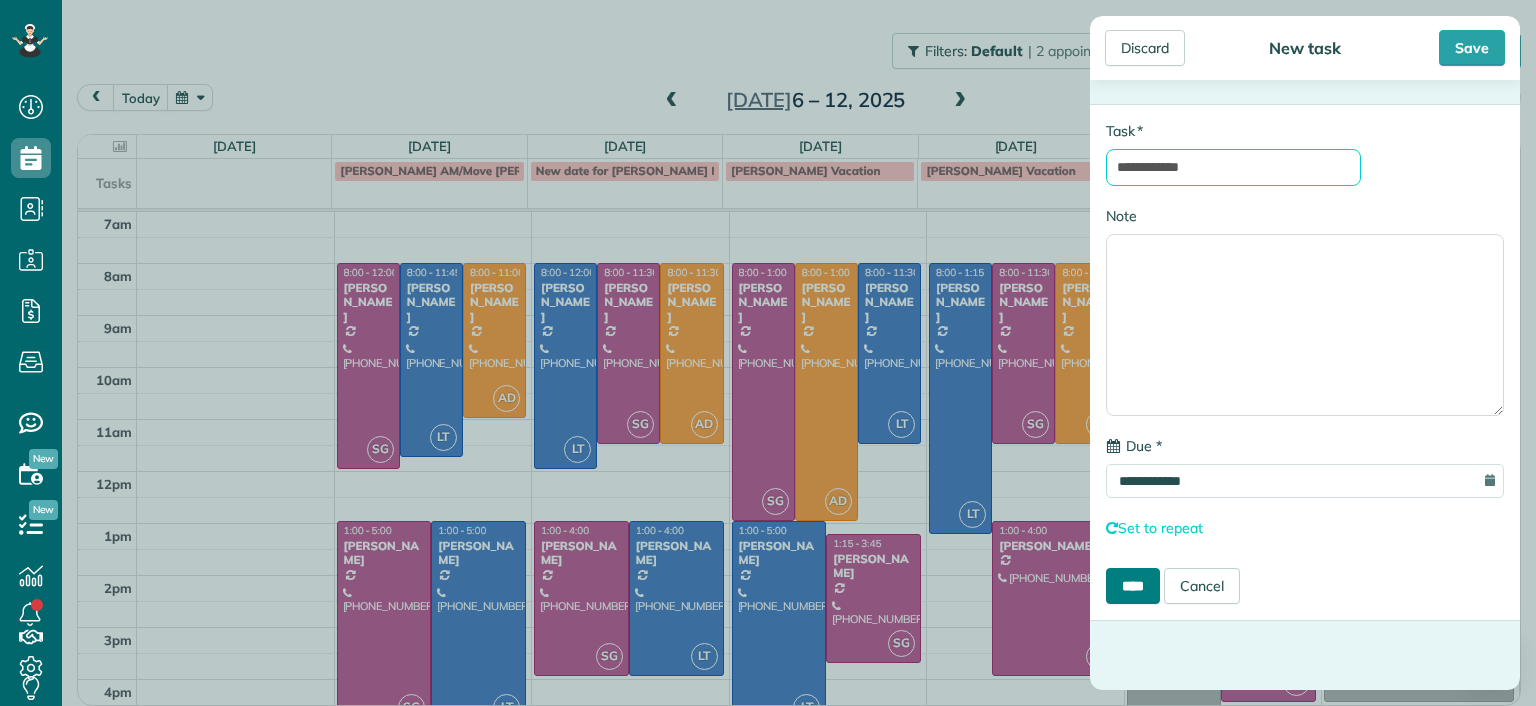 type on "**********" 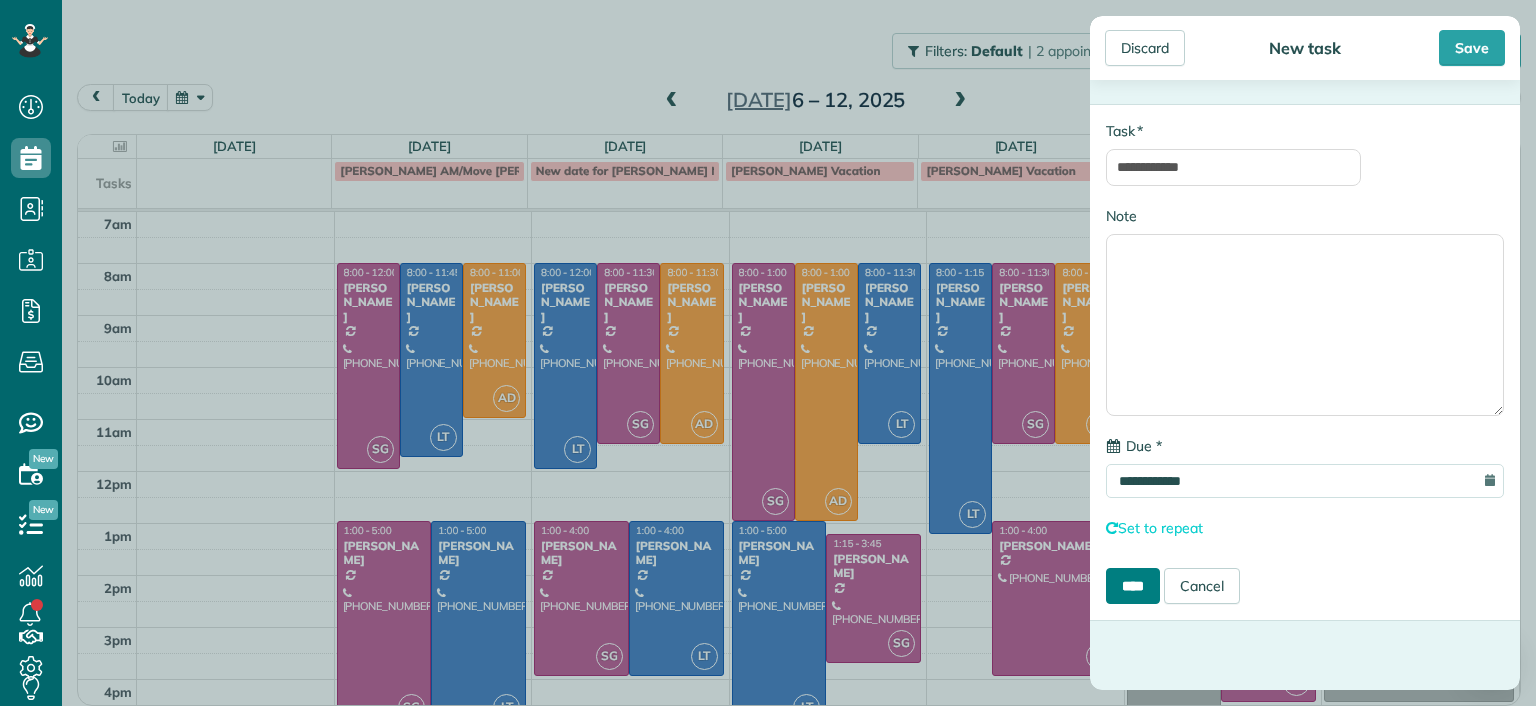 click on "****" at bounding box center (1133, 586) 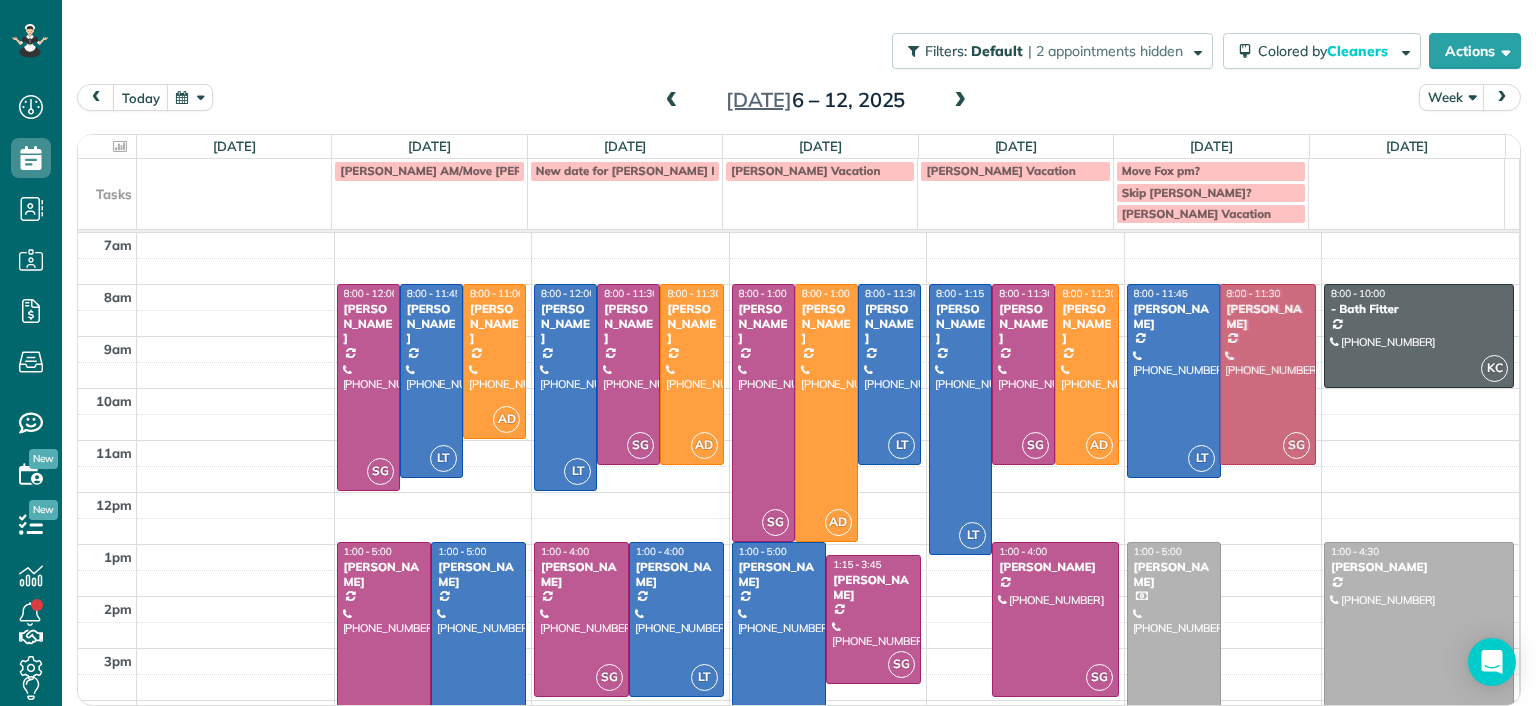 drag, startPoint x: 1260, startPoint y: 651, endPoint x: 1284, endPoint y: 399, distance: 253.14027 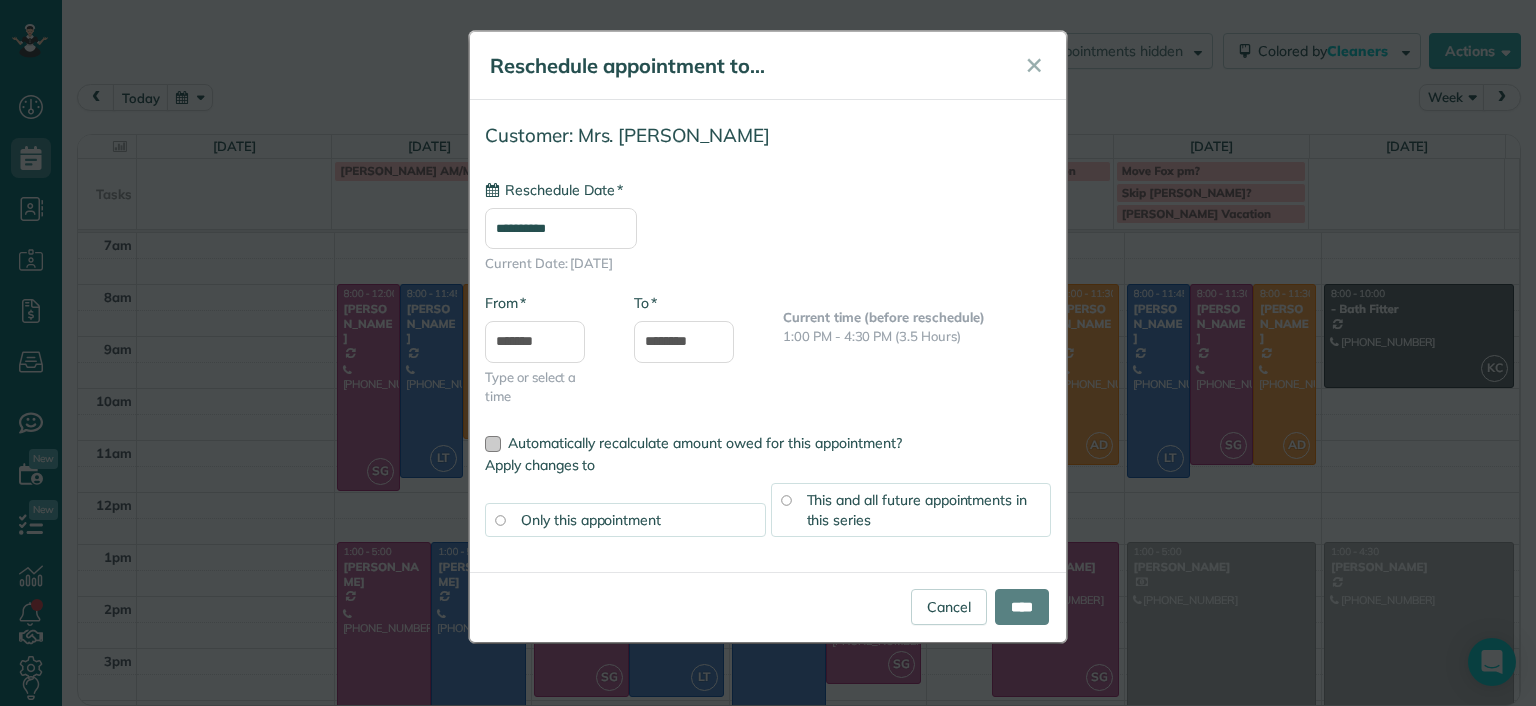 type on "**********" 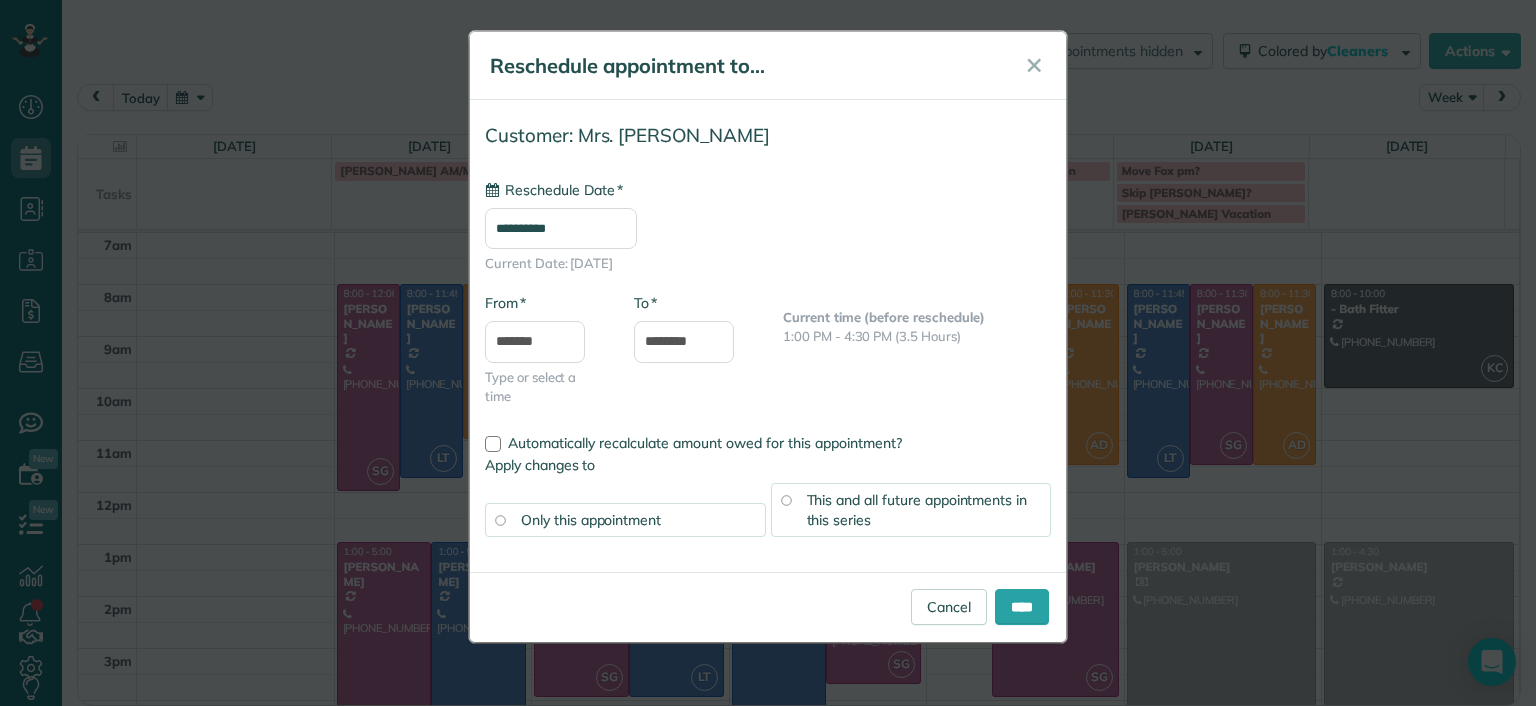 click on "**********" at bounding box center (768, 336) 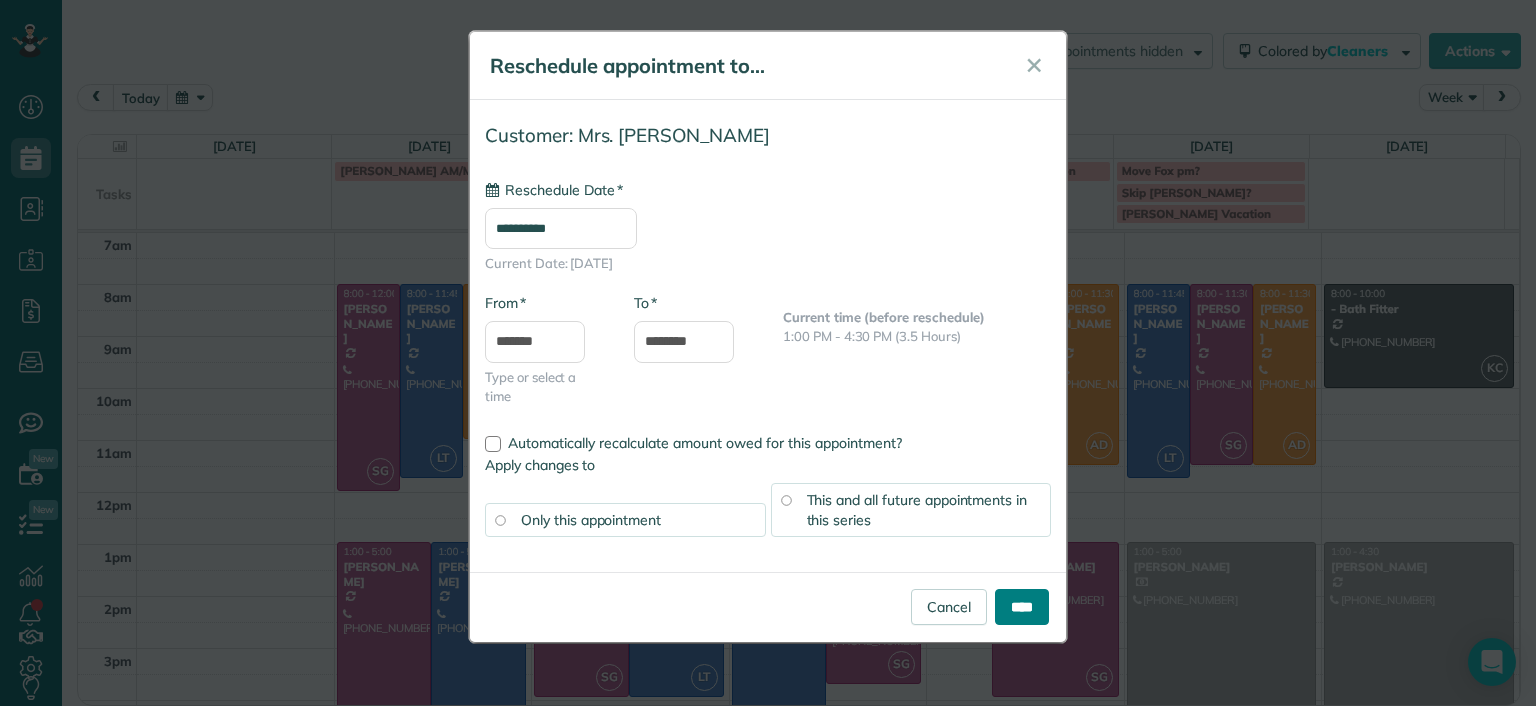 click on "****" at bounding box center (1022, 607) 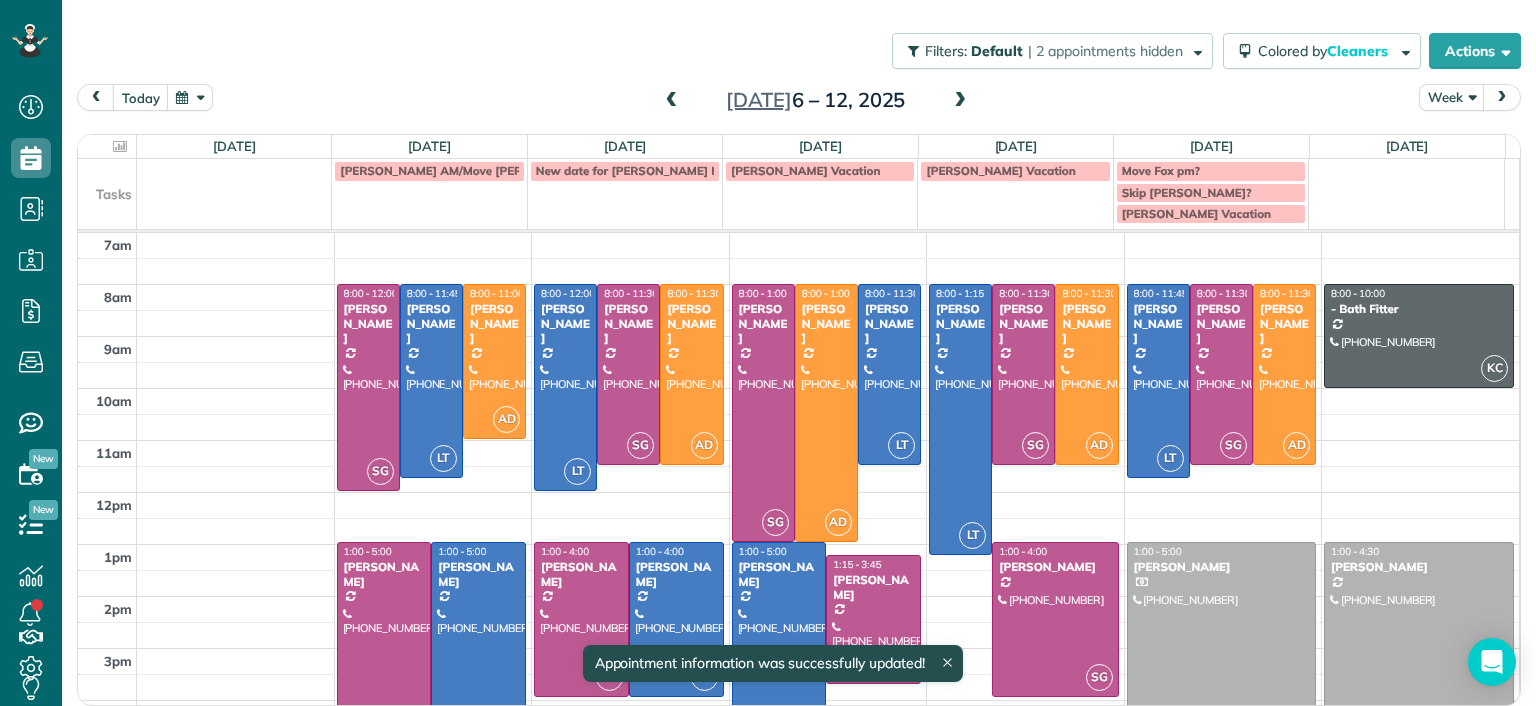 click at bounding box center (1222, 645) 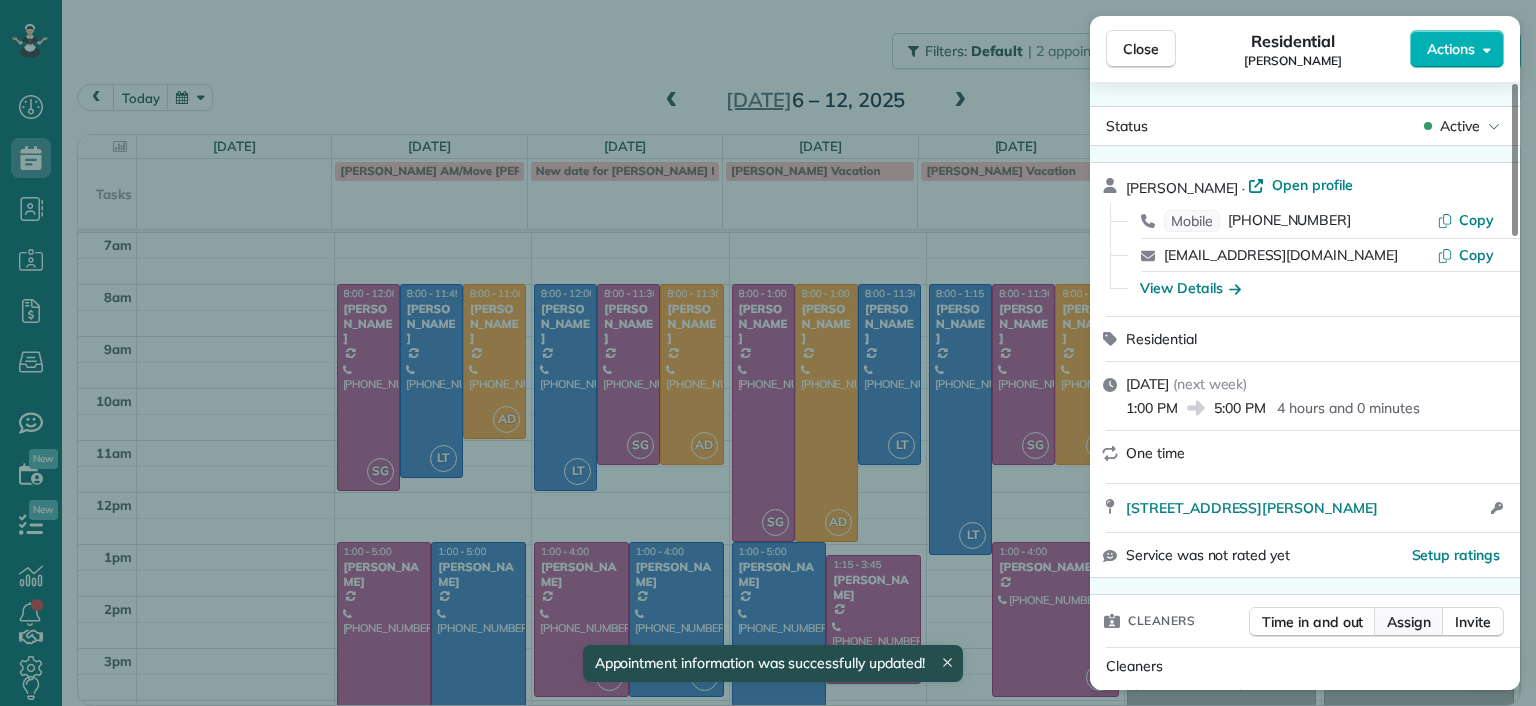 click on "Assign" at bounding box center (1409, 622) 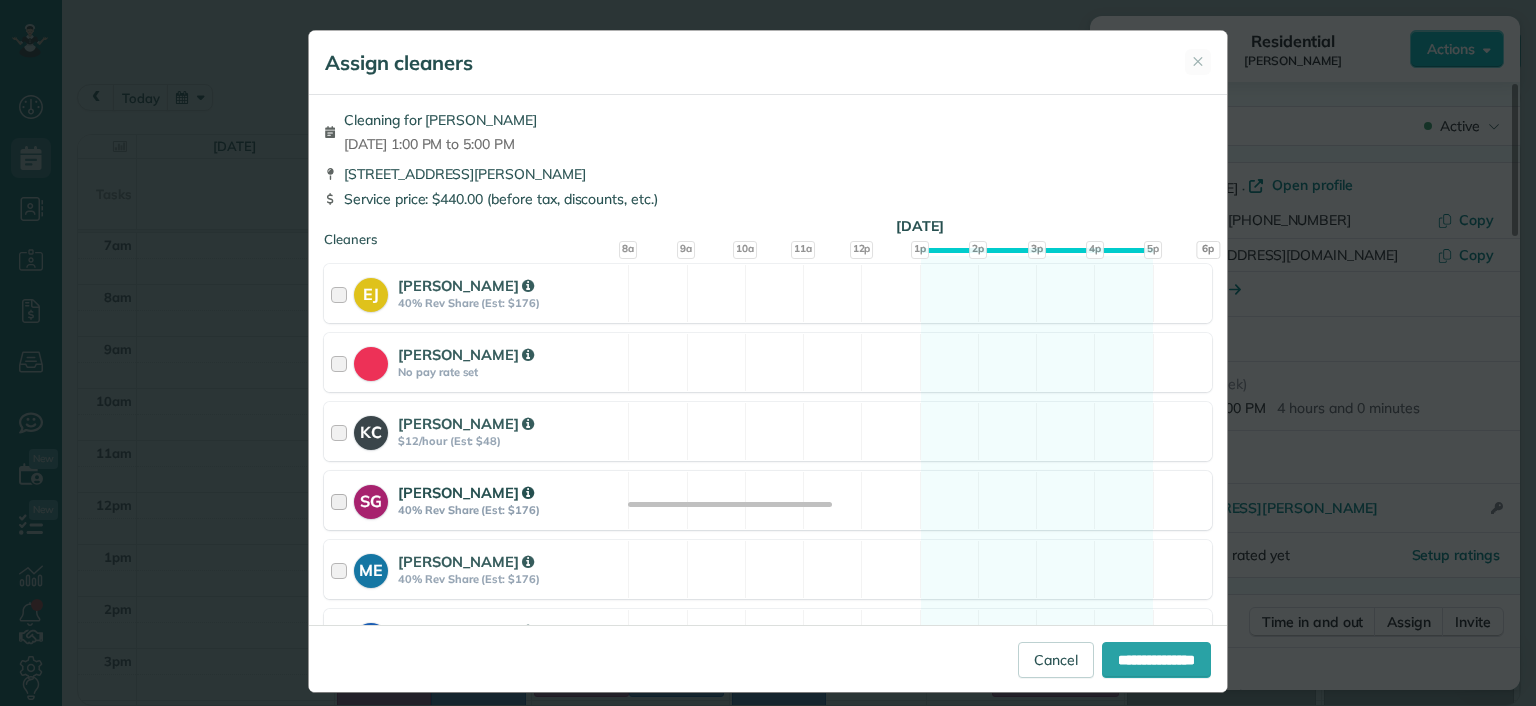 click on "SG
Sophie Gibbs
40% Rev Share (Est: $176)
Available" at bounding box center [768, 500] 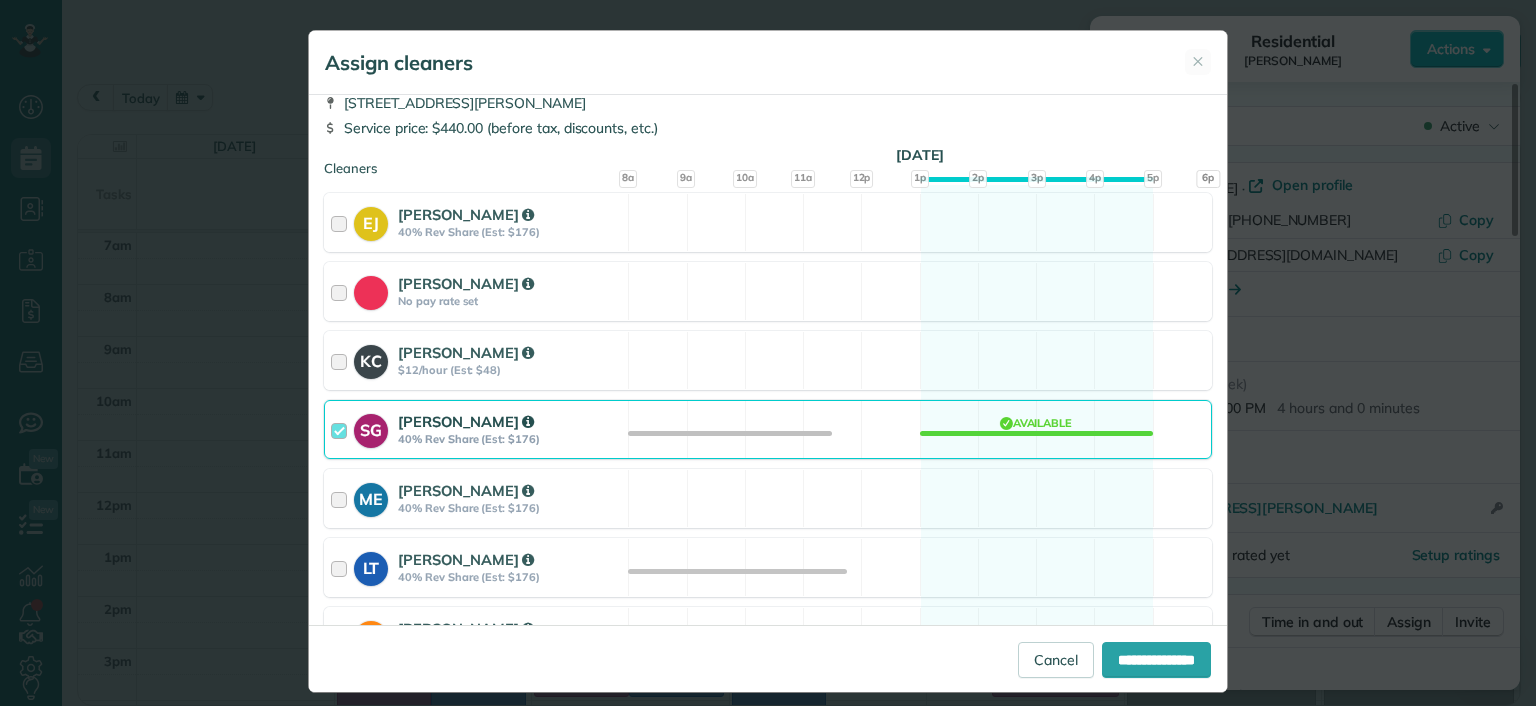 scroll, scrollTop: 100, scrollLeft: 0, axis: vertical 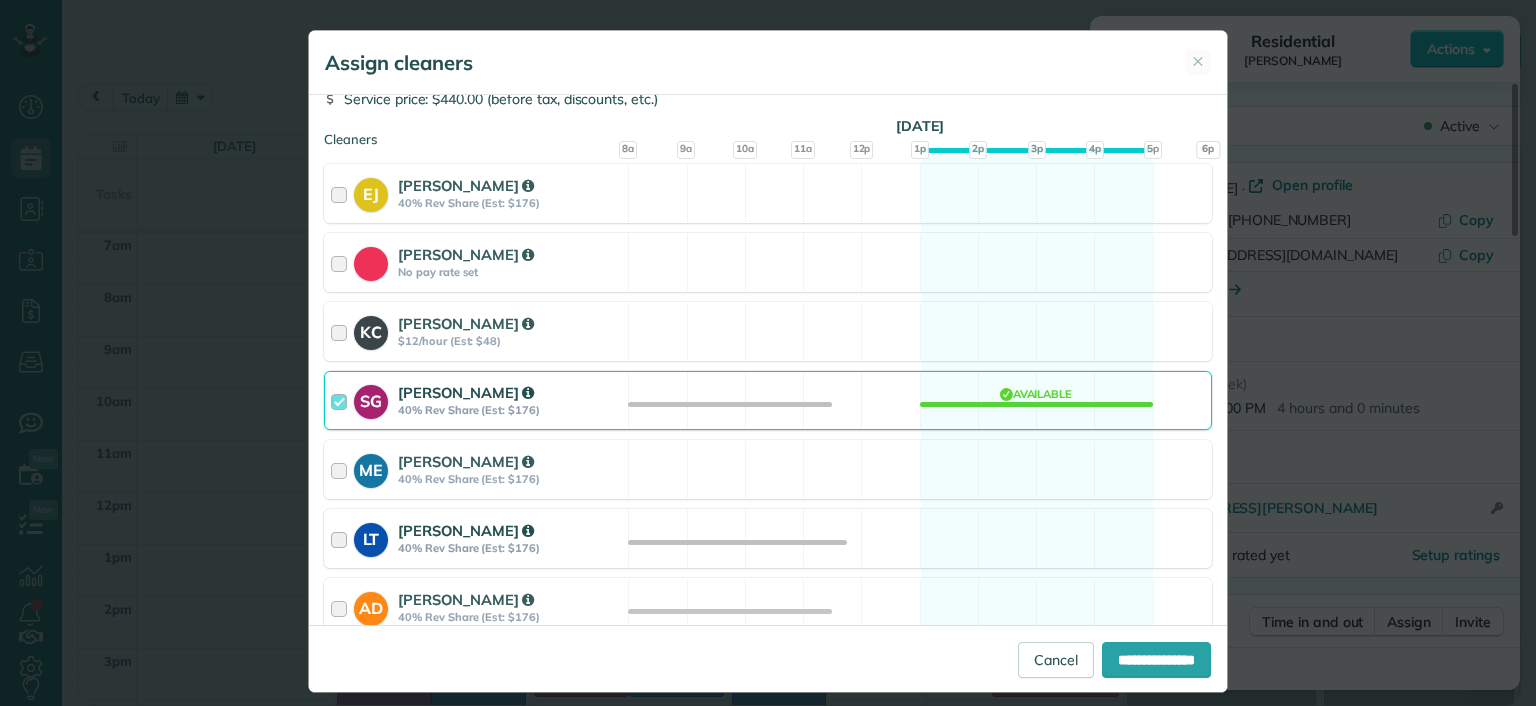 click on "LT
Laura Thaller
40% Rev Share (Est: $176)
Available" at bounding box center (768, 538) 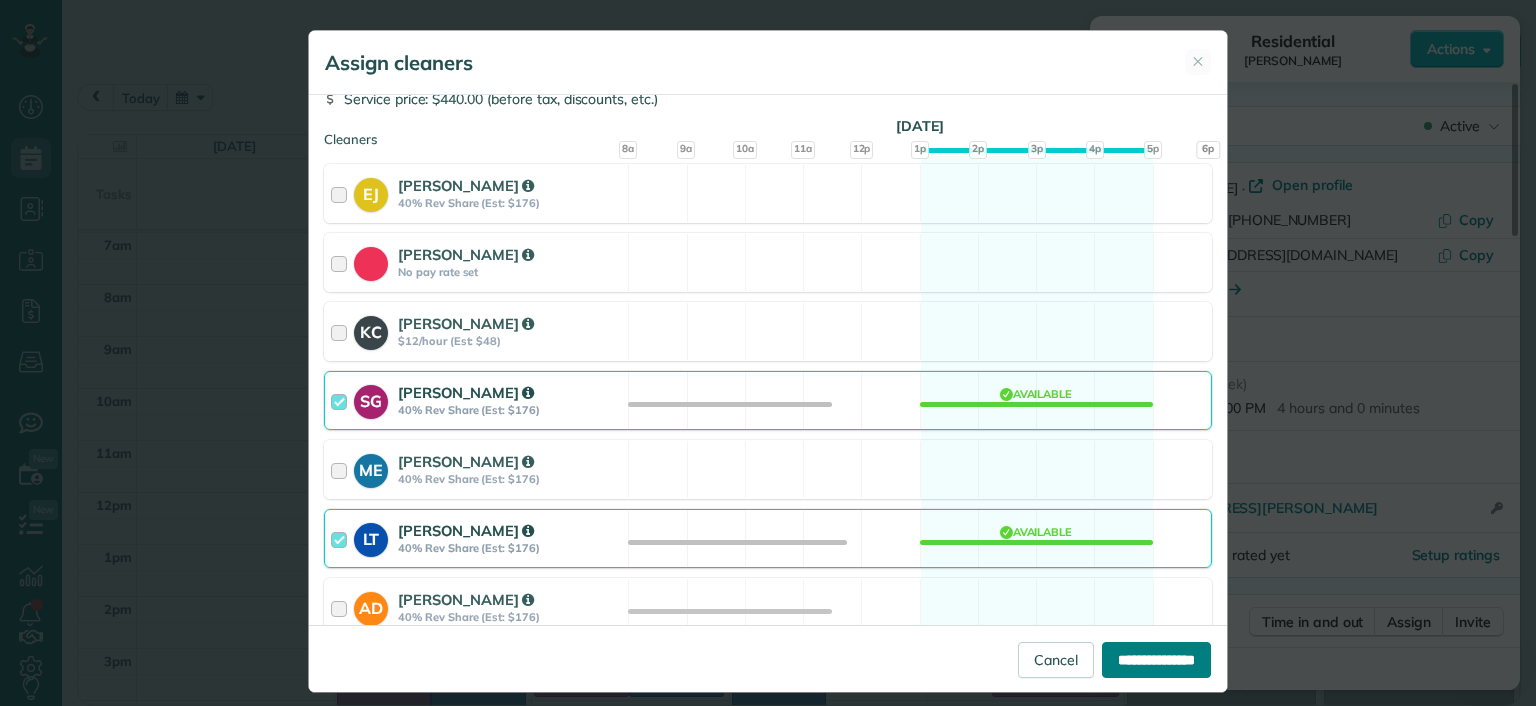click on "**********" at bounding box center (1156, 660) 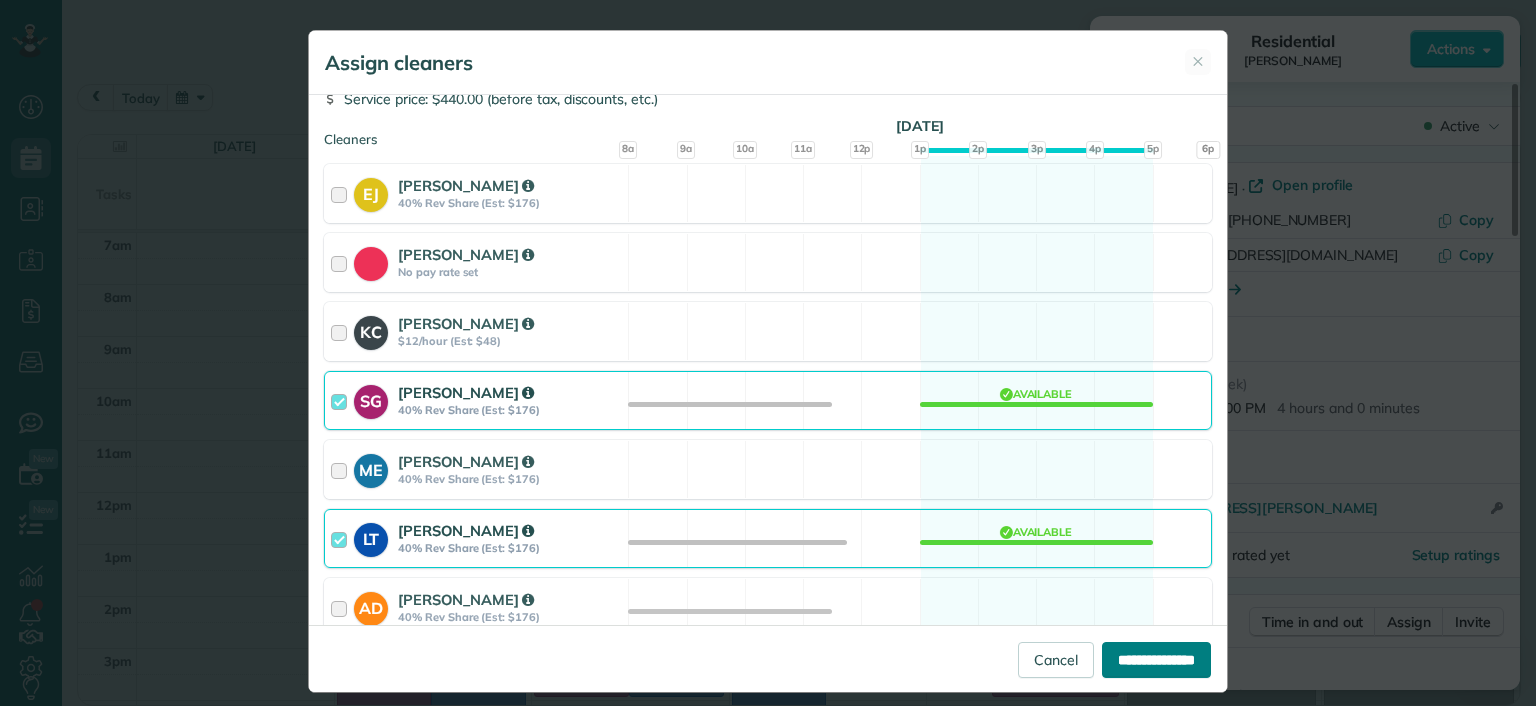 type on "**********" 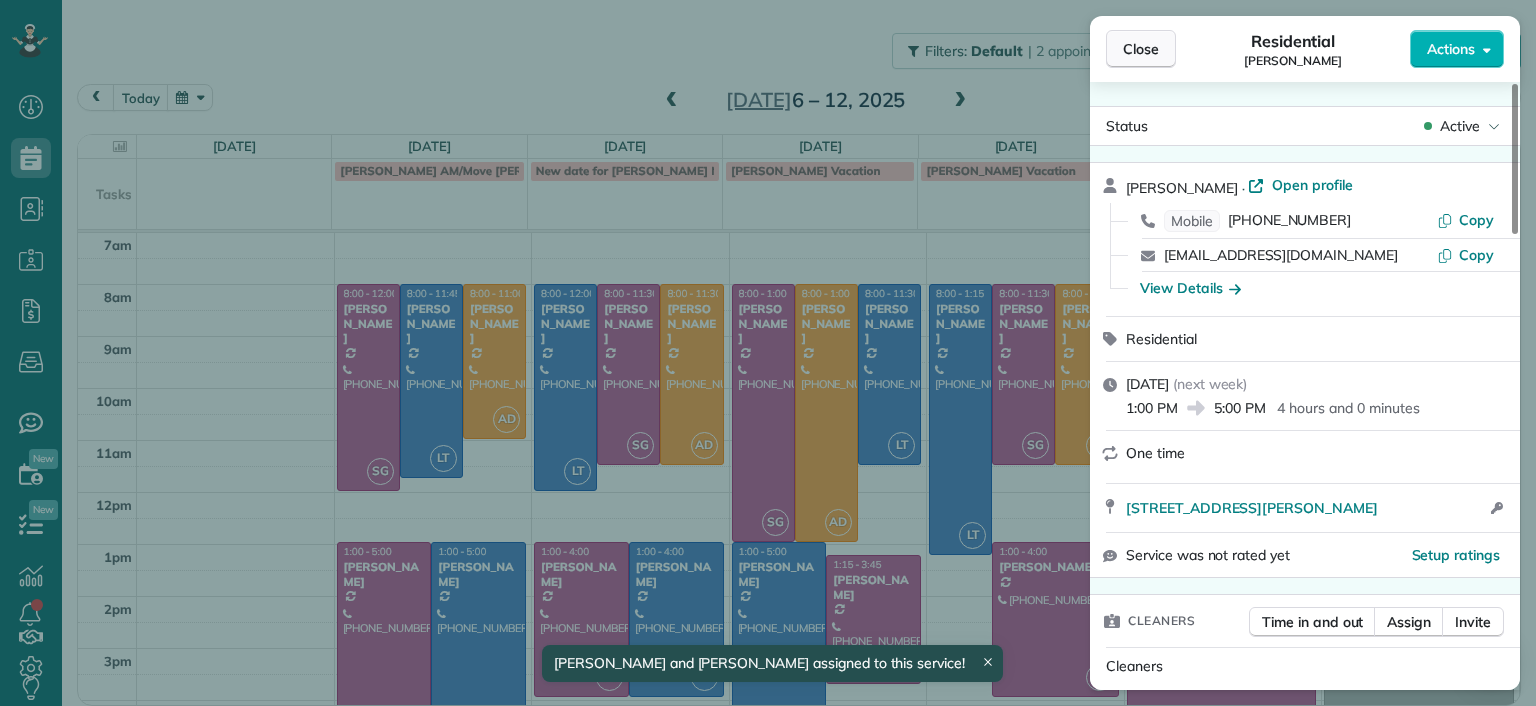click on "Close" at bounding box center [1141, 49] 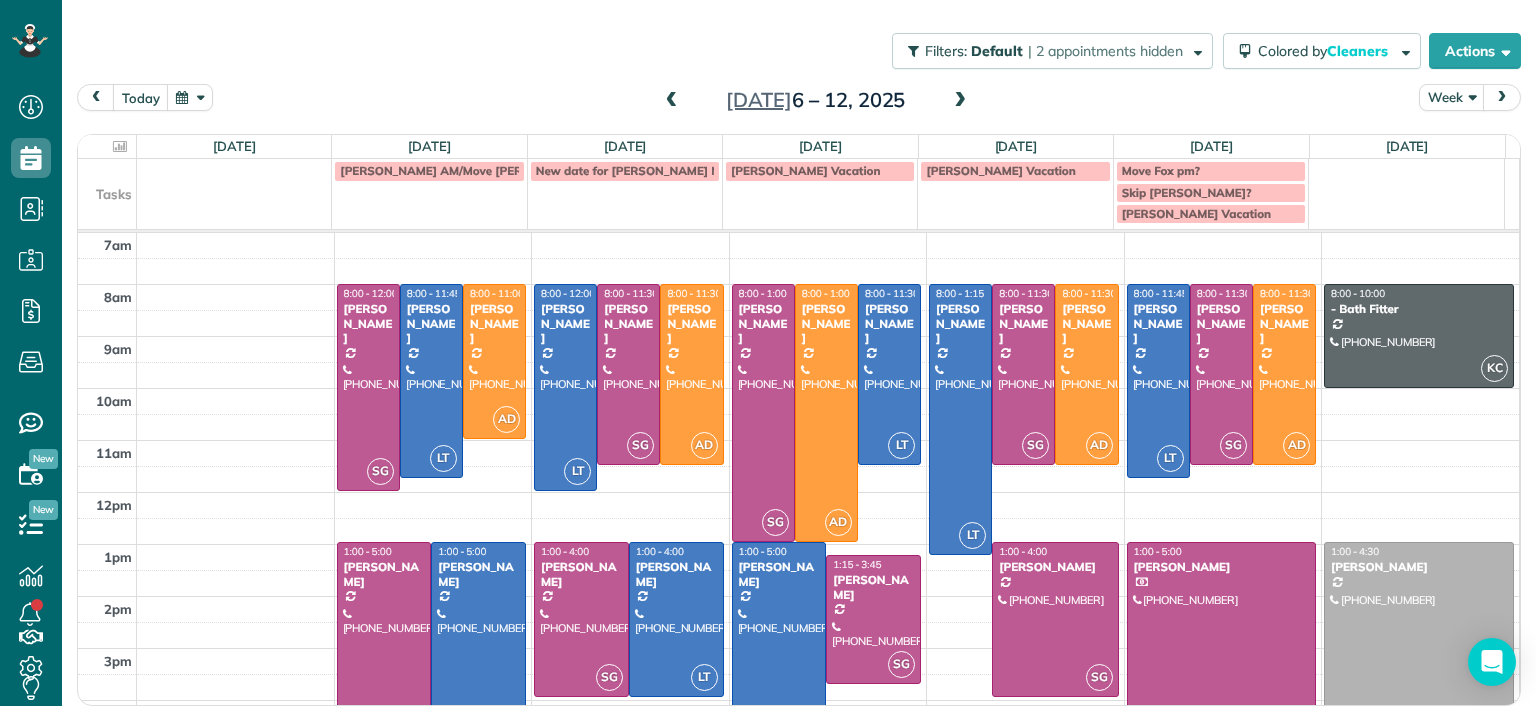 click at bounding box center (960, 101) 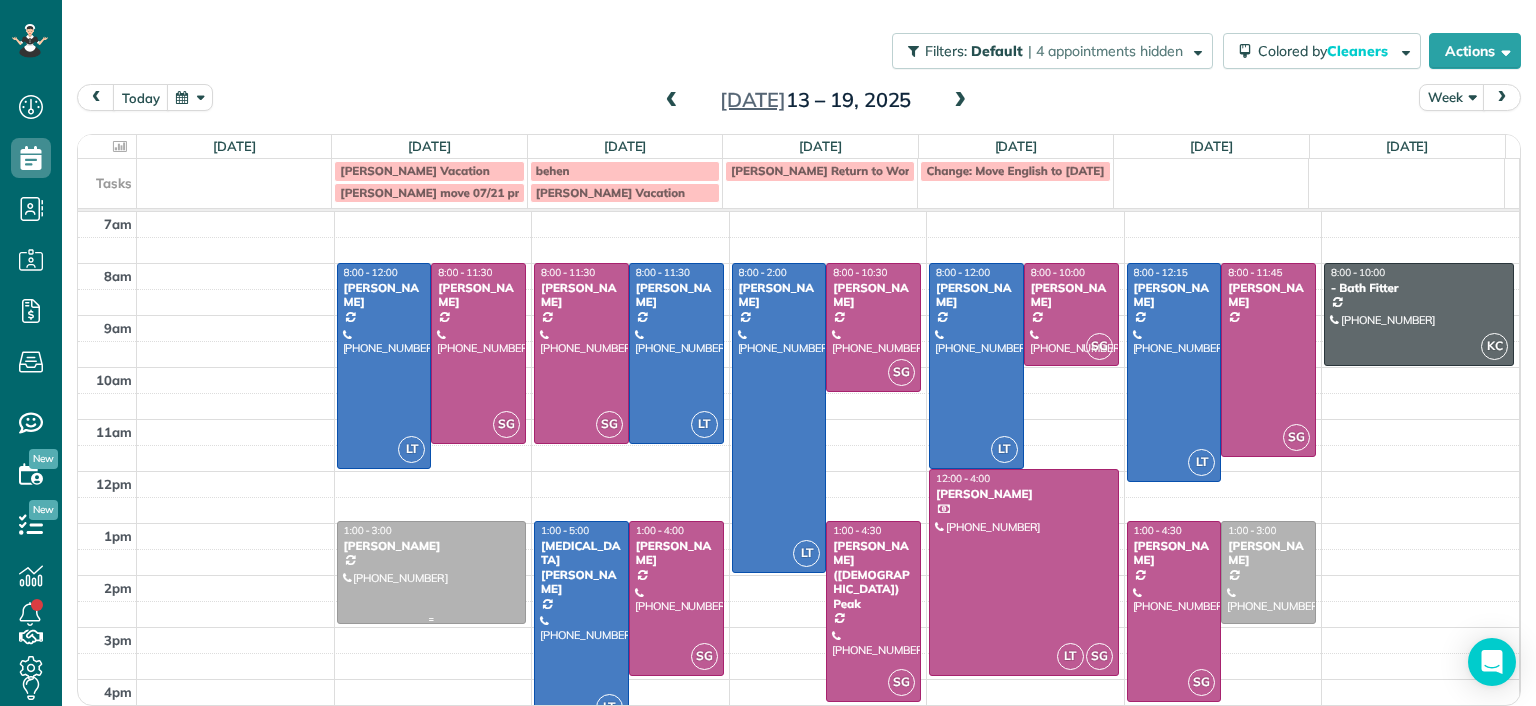 click at bounding box center [432, 572] 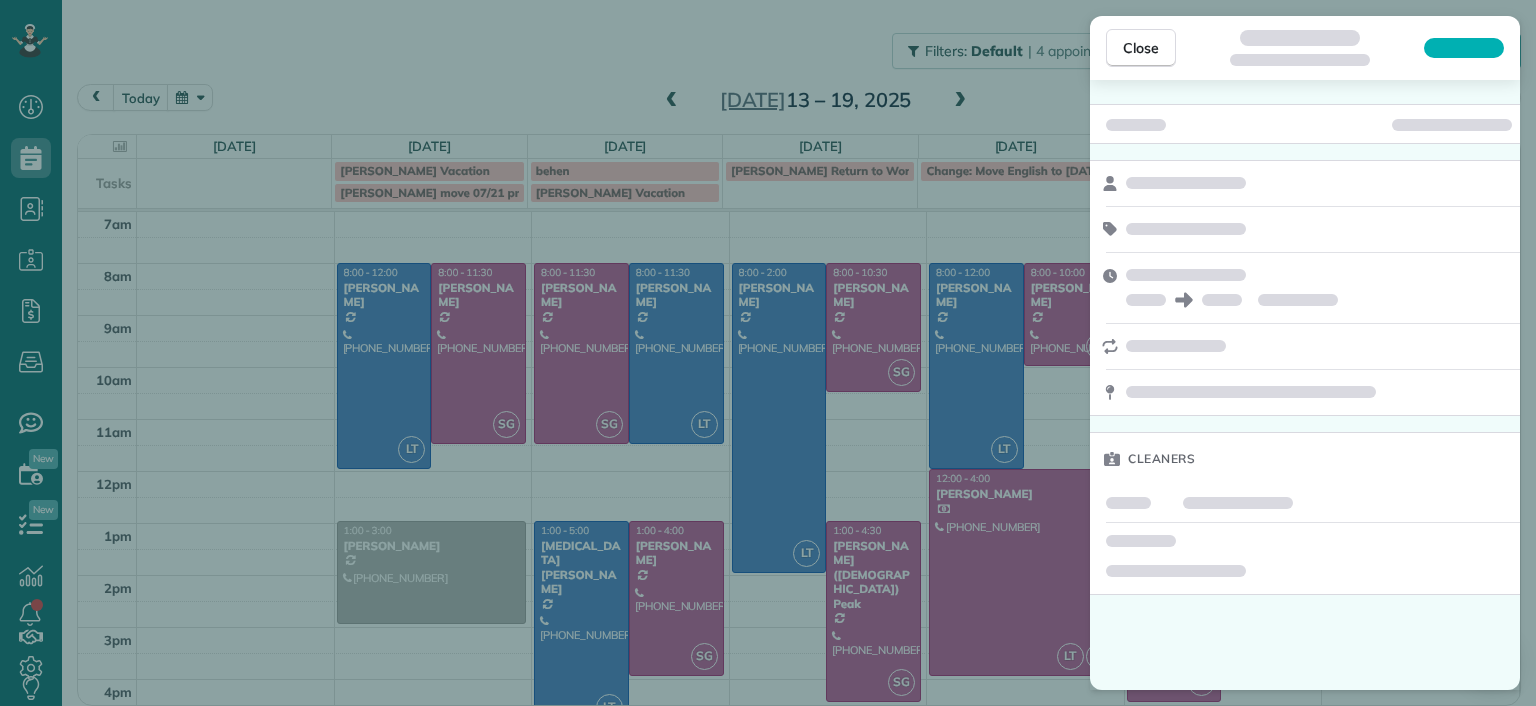 drag, startPoint x: 428, startPoint y: 576, endPoint x: 388, endPoint y: 588, distance: 41.761227 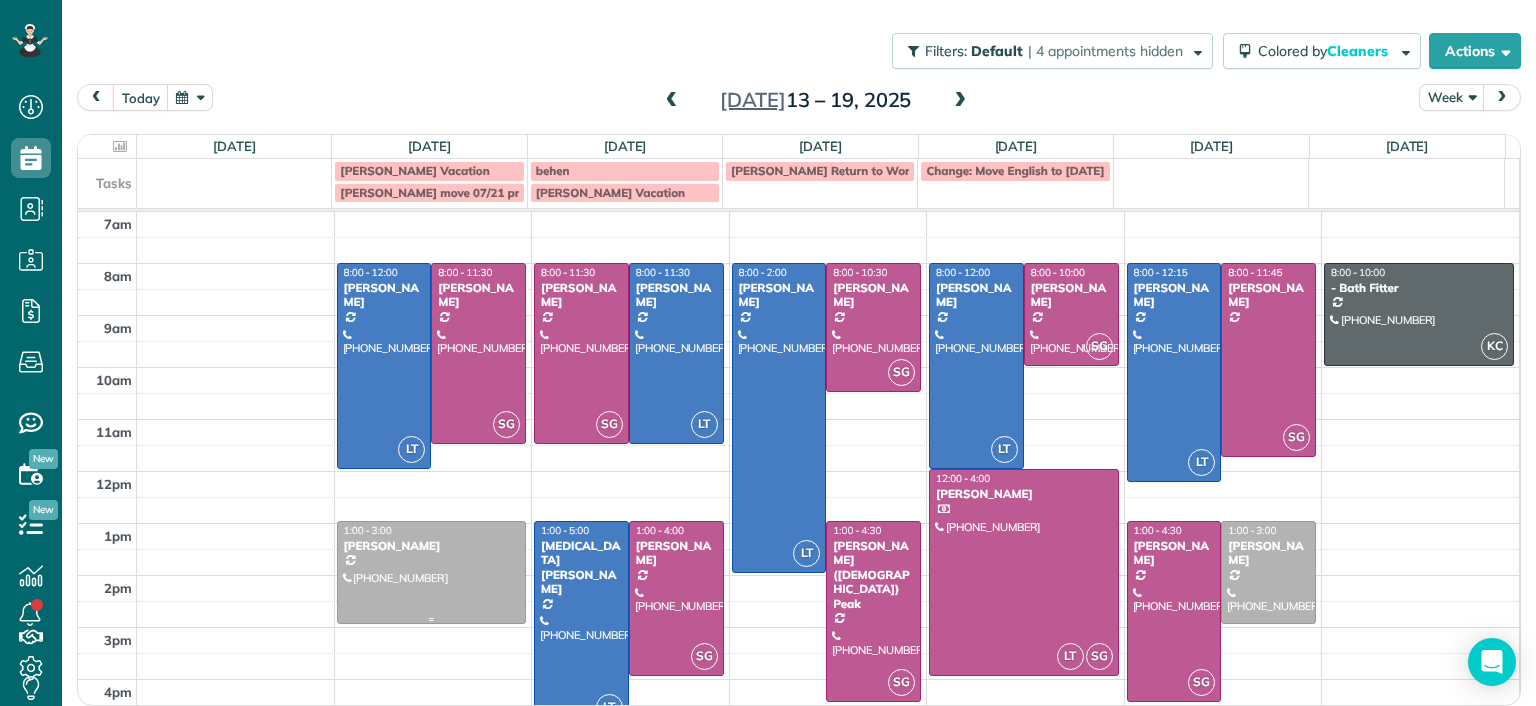 click at bounding box center (432, 572) 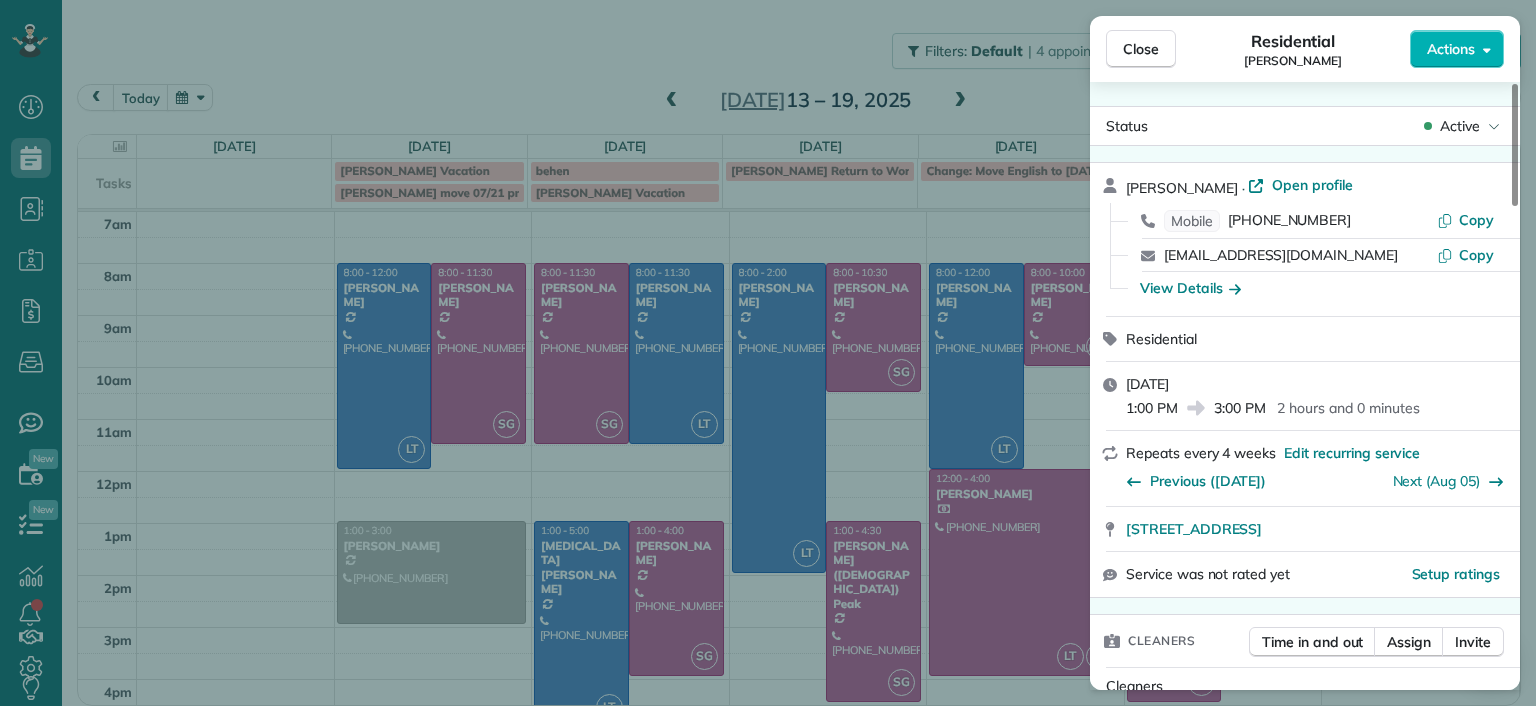 click on "Close Residential Ann Whitlow Actions Status Active Ann Whitlow · Open profile Mobile (804) 337-2320 Copy arwhokie@gmail.com Copy View Details Residential Monday, July 14, 2025 1:00 PM 3:00 PM 2 hours and 0 minutes Repeats every 4 weeks Edit recurring service Previous (Jun 10) Next (Aug 05) 619 Roseneath Road Richmond VA 23221 Service was not rated yet Setup ratings Cleaners Time in and out Assign Invite Cleaners No cleaners assigned yet Checklist Try Now Keep this appointment up to your standards. Stay on top of every detail, keep your cleaners organised, and your client happy. Assign a checklist Watch a 5 min demo Billing Billing actions Price $138.00 Overcharge $0.00 Discount $0.00 Coupon discount - Primary tax - Secondary tax - Total appointment price $138.00 Tips collected New feature! $0.00 Unpaid Mark as paid Total including tip $138.00 Get paid online in no-time! Send an invoice and reward your cleaners with tips Charge customer credit card Appointment custom fields Man Hours 2.0 Hours - Work items 3" at bounding box center [768, 353] 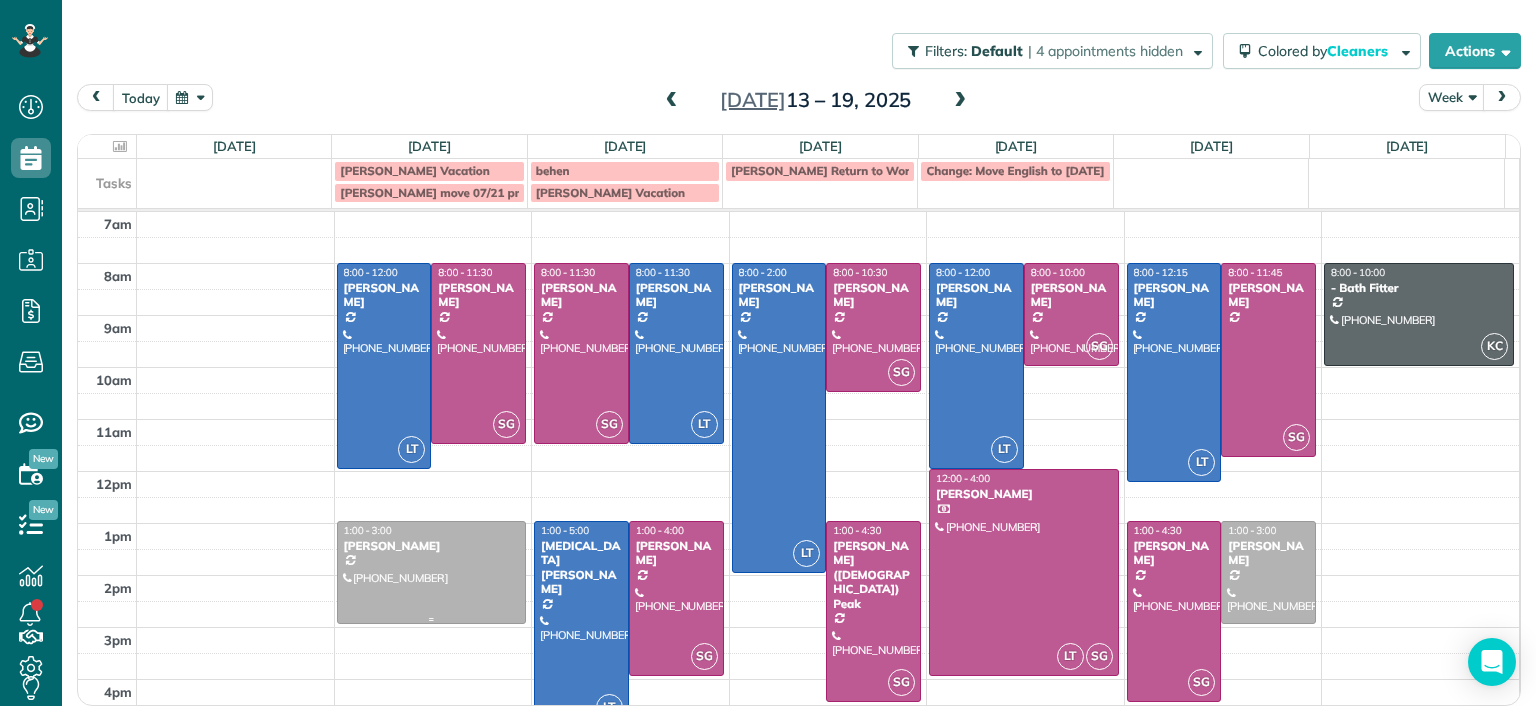 click at bounding box center [432, 572] 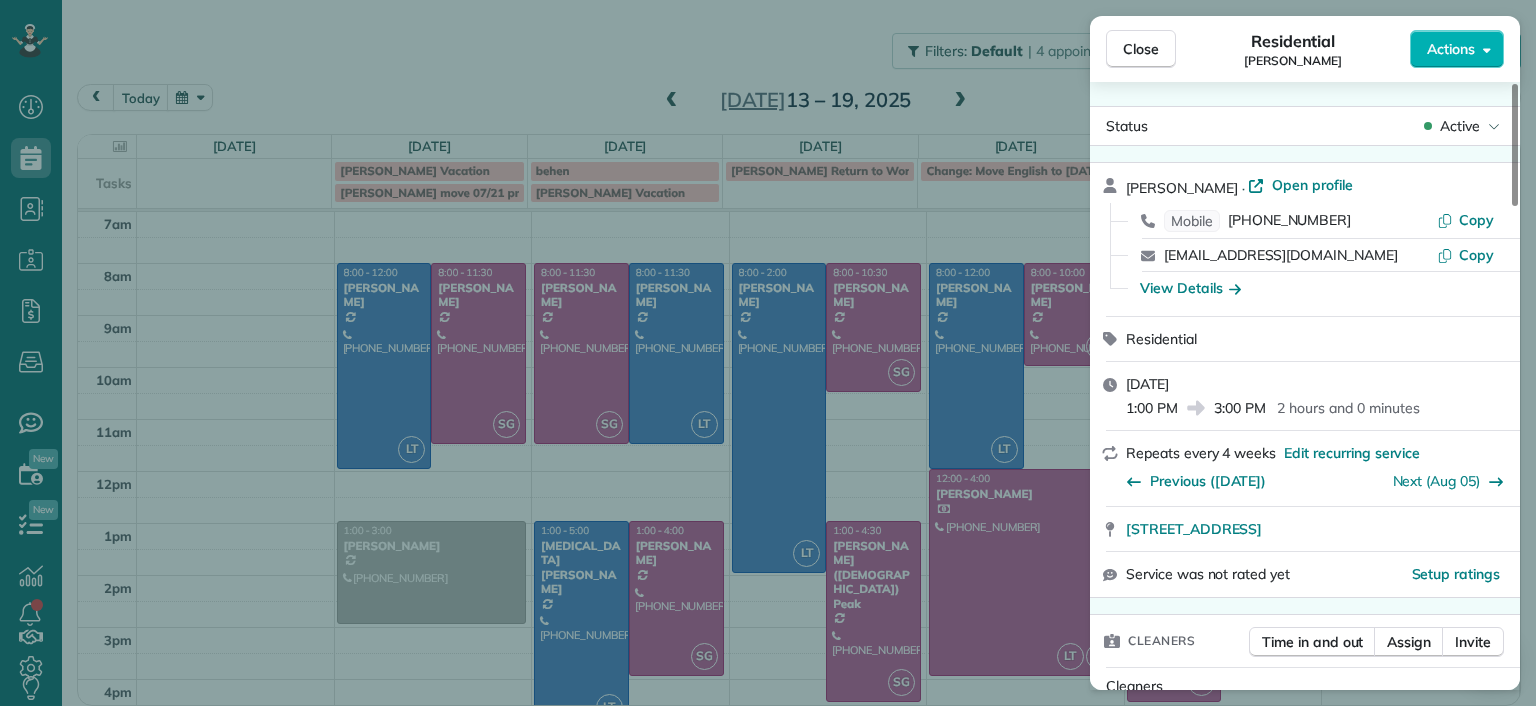 click on "Close Residential Ann Whitlow Actions Status Active Ann Whitlow · Open profile Mobile (804) 337-2320 Copy arwhokie@gmail.com Copy View Details Residential Monday, July 14, 2025 1:00 PM 3:00 PM 2 hours and 0 minutes Repeats every 4 weeks Edit recurring service Previous (Jun 10) Next (Aug 05) 619 Roseneath Road Richmond VA 23221 Service was not rated yet Setup ratings Cleaners Time in and out Assign Invite Cleaners No cleaners assigned yet Checklist Try Now Keep this appointment up to your standards. Stay on top of every detail, keep your cleaners organised, and your client happy. Assign a checklist Watch a 5 min demo Billing Billing actions Price $138.00 Overcharge $0.00 Discount $0.00 Coupon discount - Primary tax - Secondary tax - Total appointment price $138.00 Tips collected New feature! $0.00 Unpaid Mark as paid Total including tip $138.00 Get paid online in no-time! Send an invoice and reward your cleaners with tips Charge customer credit card Appointment custom fields Man Hours 2.0 Hours - Work items 3" at bounding box center [768, 353] 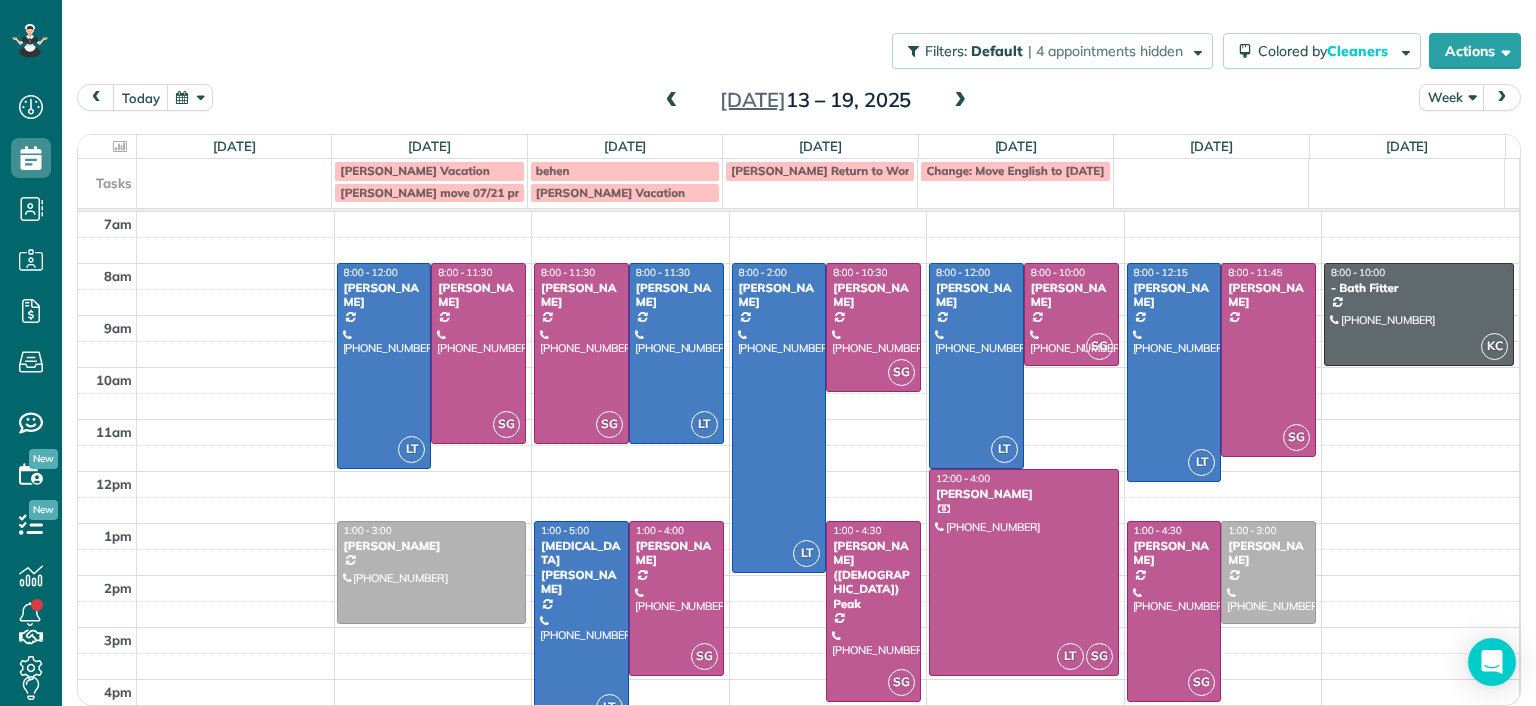 drag, startPoint x: 493, startPoint y: 191, endPoint x: 479, endPoint y: 168, distance: 26.925823 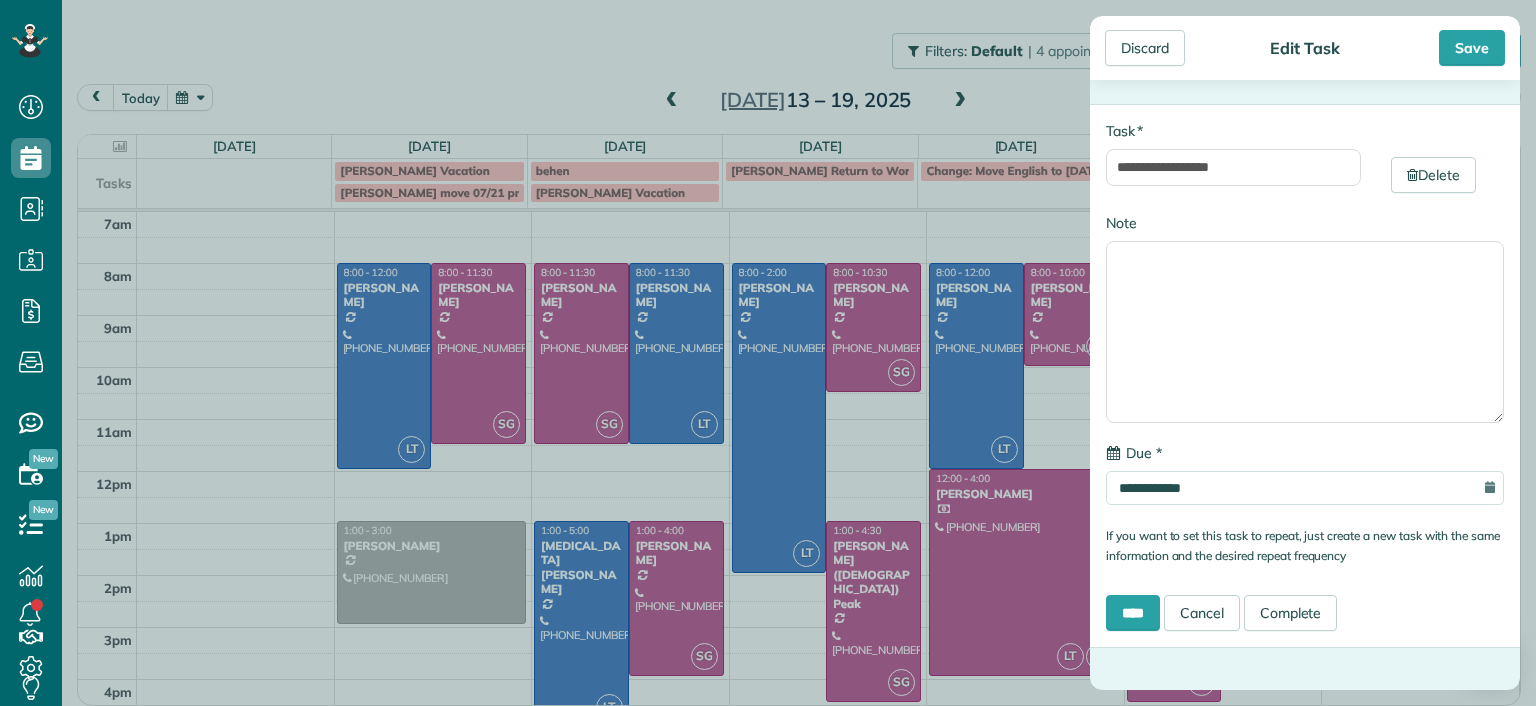 click on "**********" at bounding box center (768, 353) 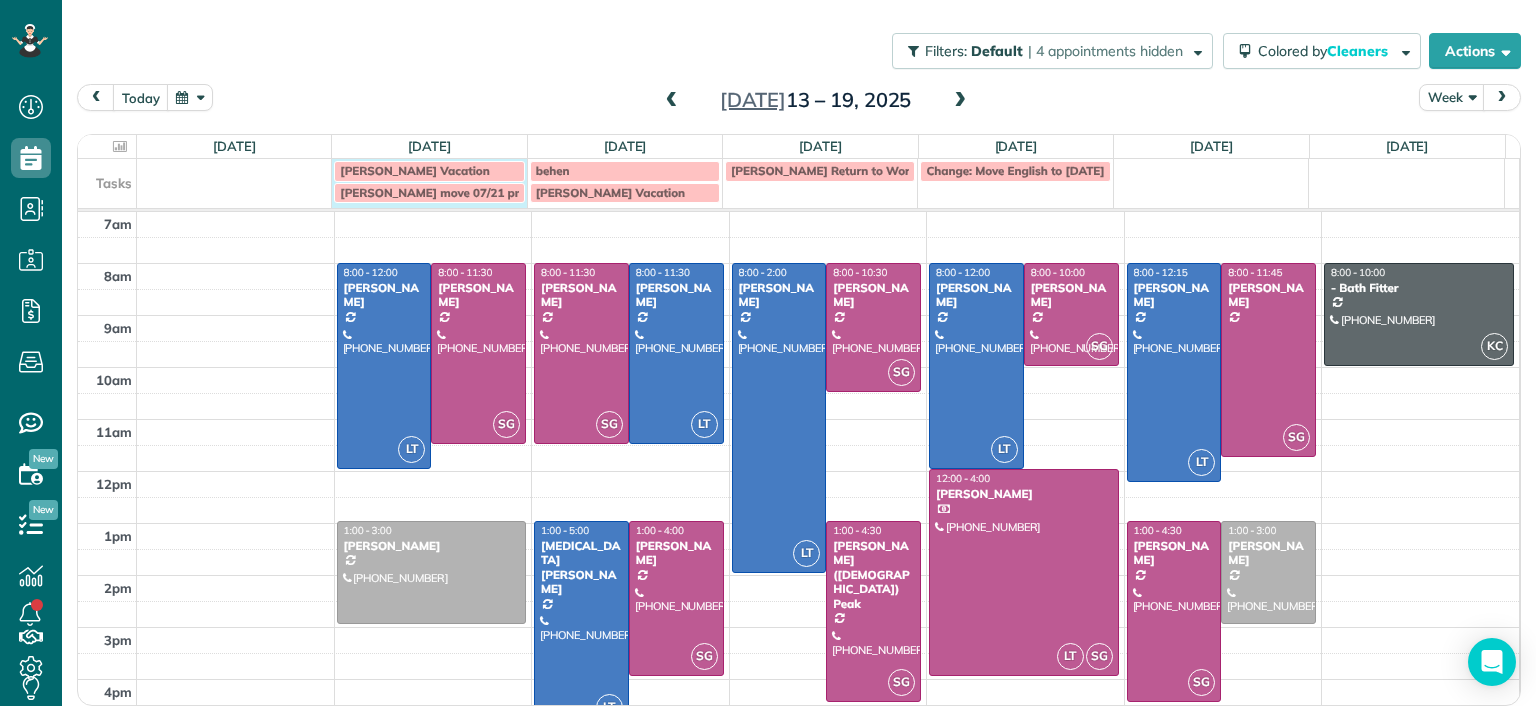 click on "Stephanie Vacation   behen   Stephanie Return  to Work   Change: Move English to Friday?   Whitlow move 07/21 pm?   Stephanie Vacation" at bounding box center [791, 183] 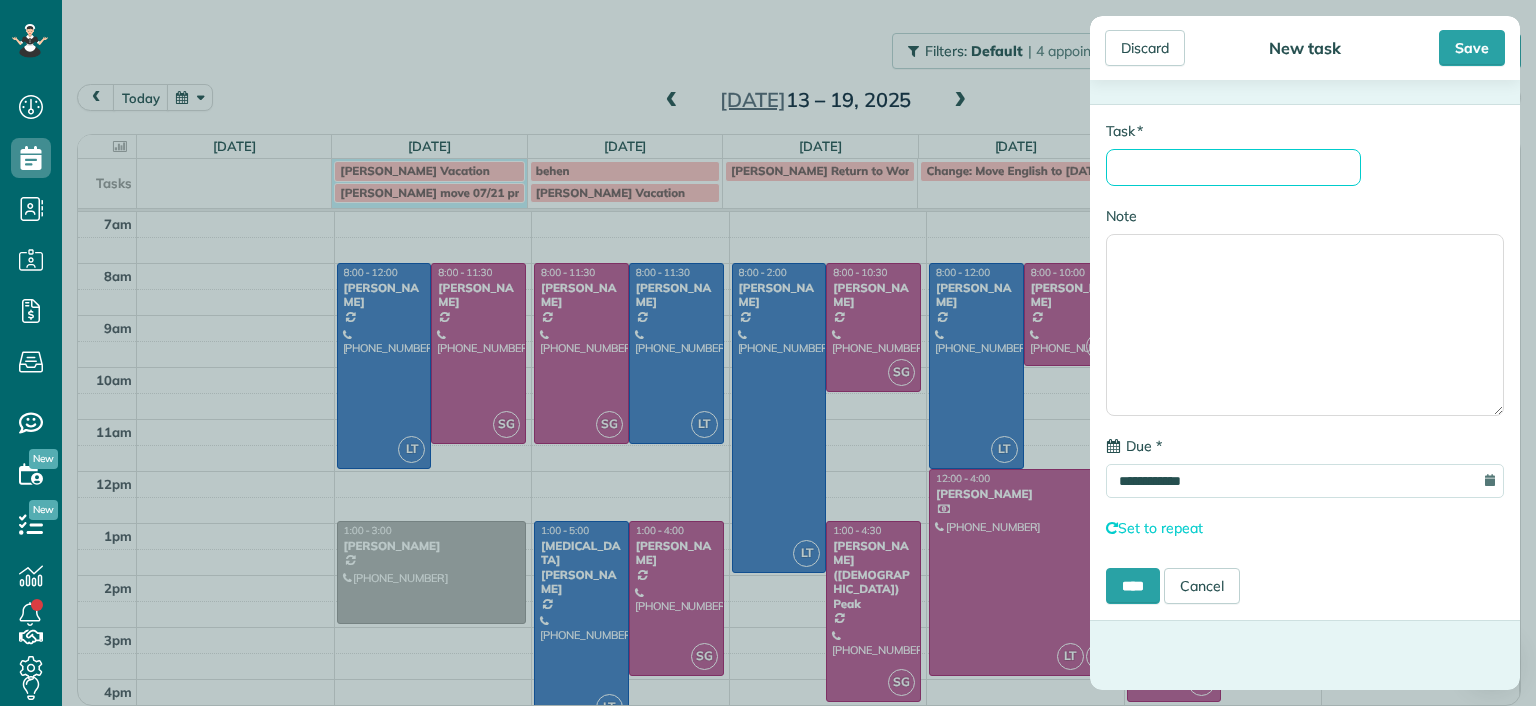 click on "*  Task" at bounding box center (1233, 167) 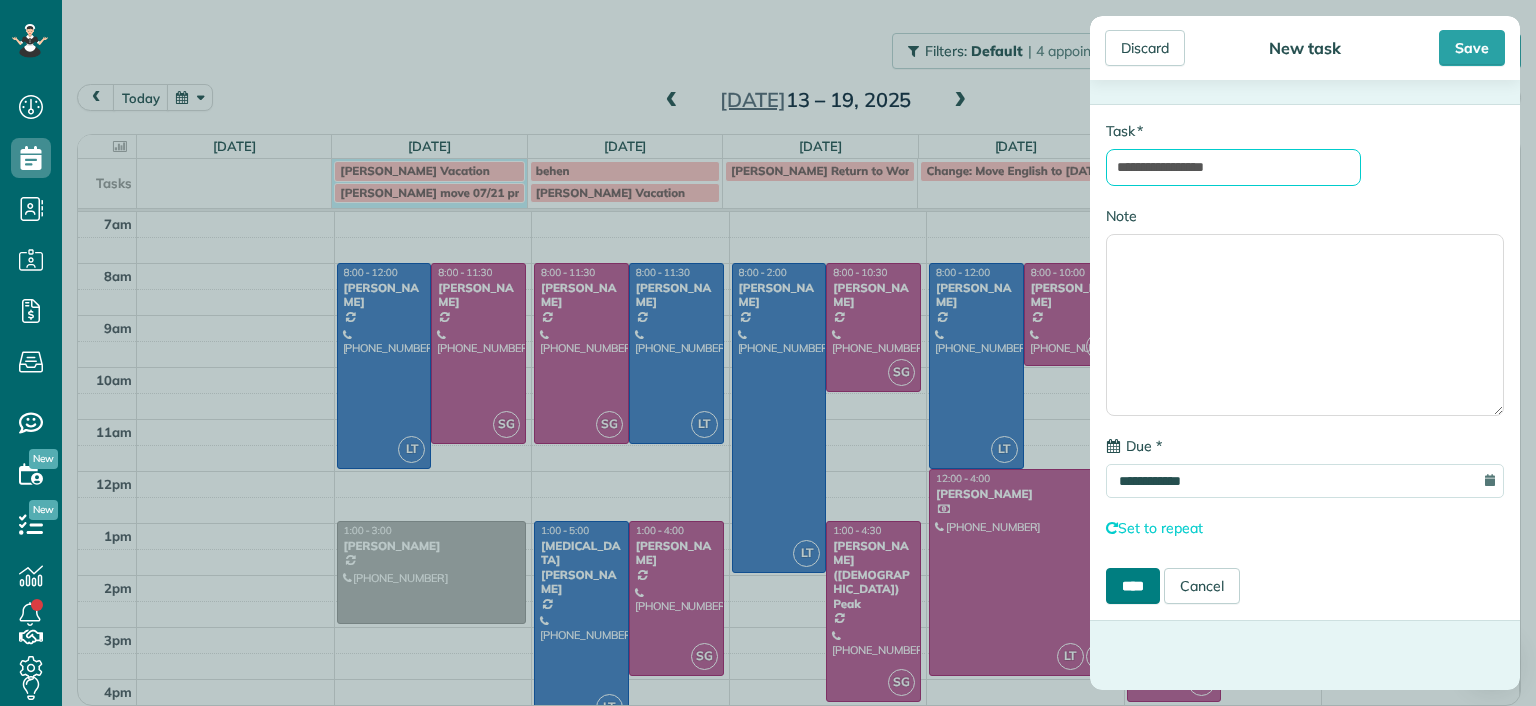 type on "**********" 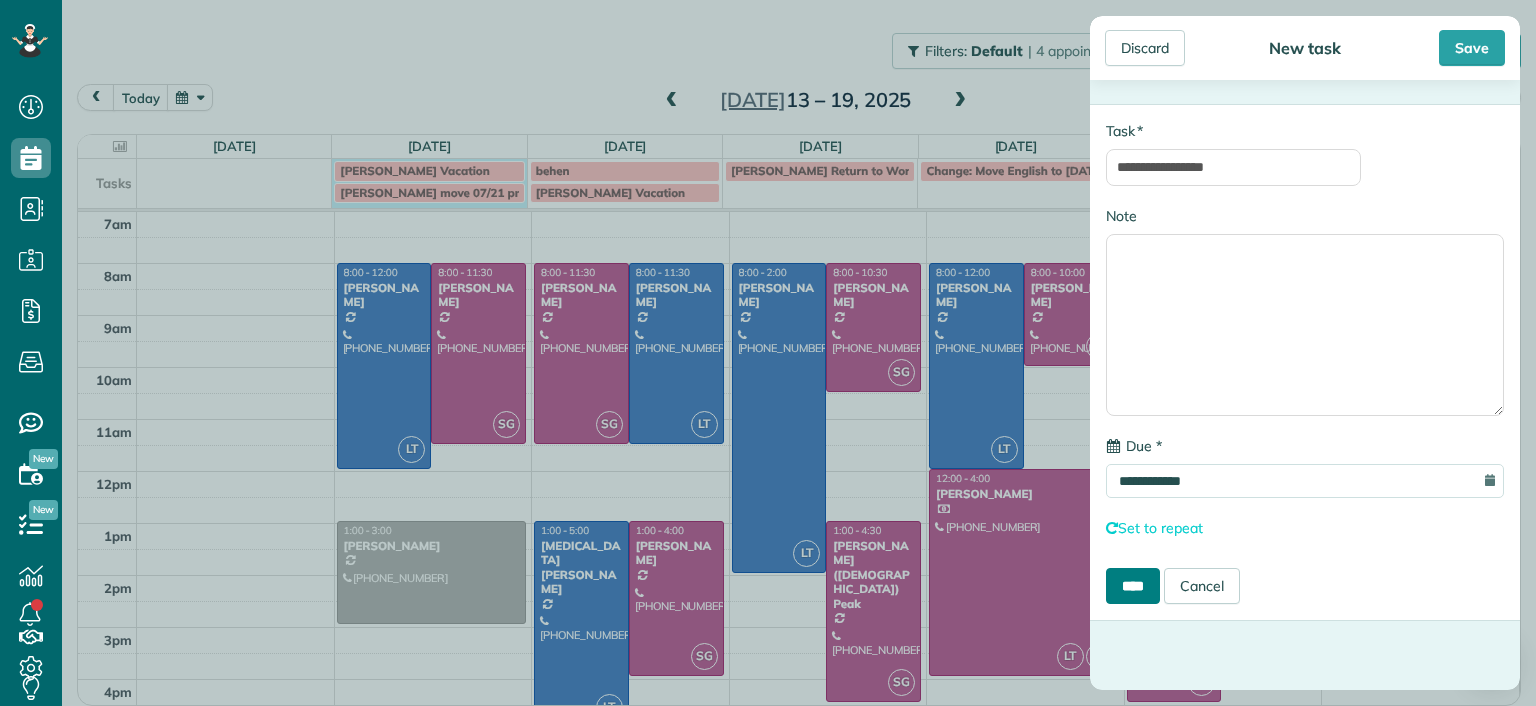click on "****" at bounding box center [1133, 586] 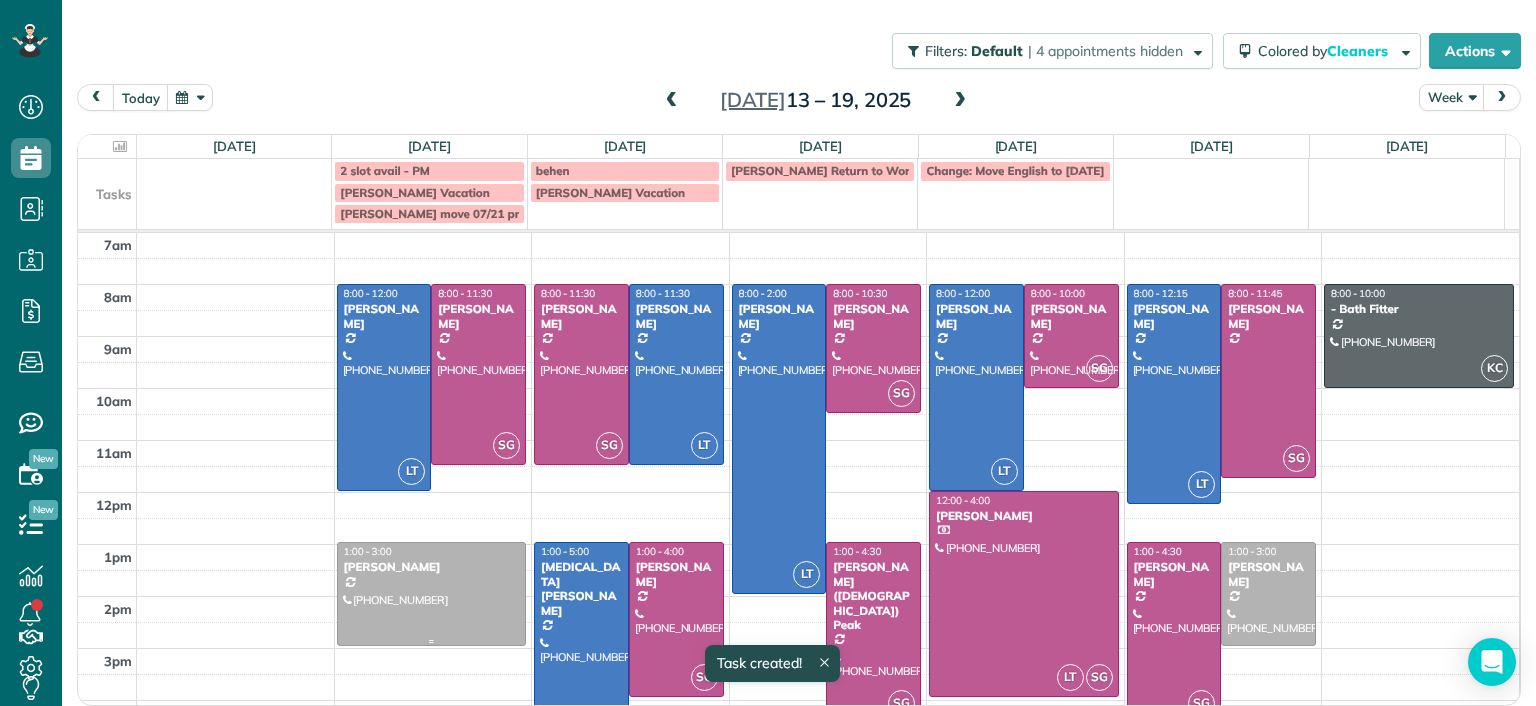 drag, startPoint x: 433, startPoint y: 609, endPoint x: 413, endPoint y: 613, distance: 20.396078 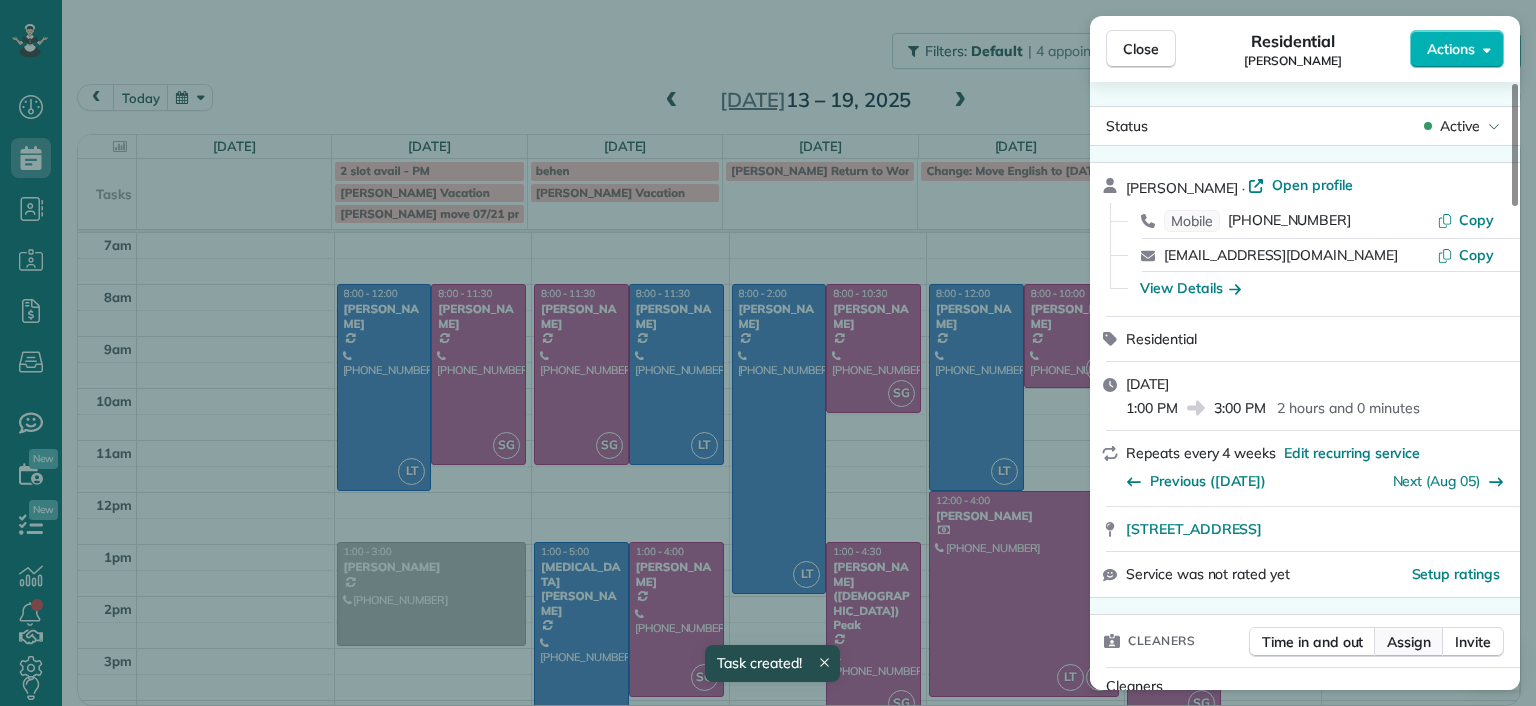 click on "Assign" at bounding box center (1409, 642) 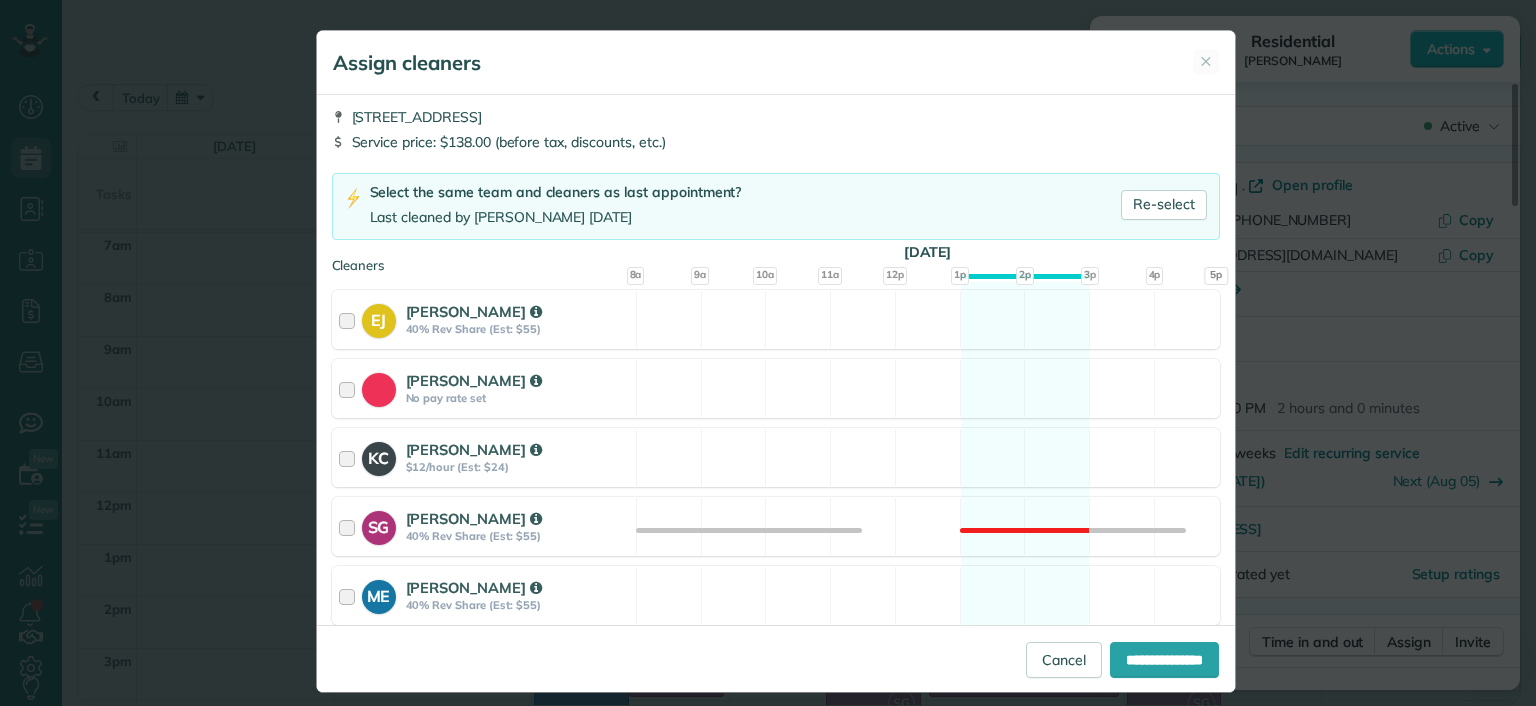 scroll, scrollTop: 0, scrollLeft: 0, axis: both 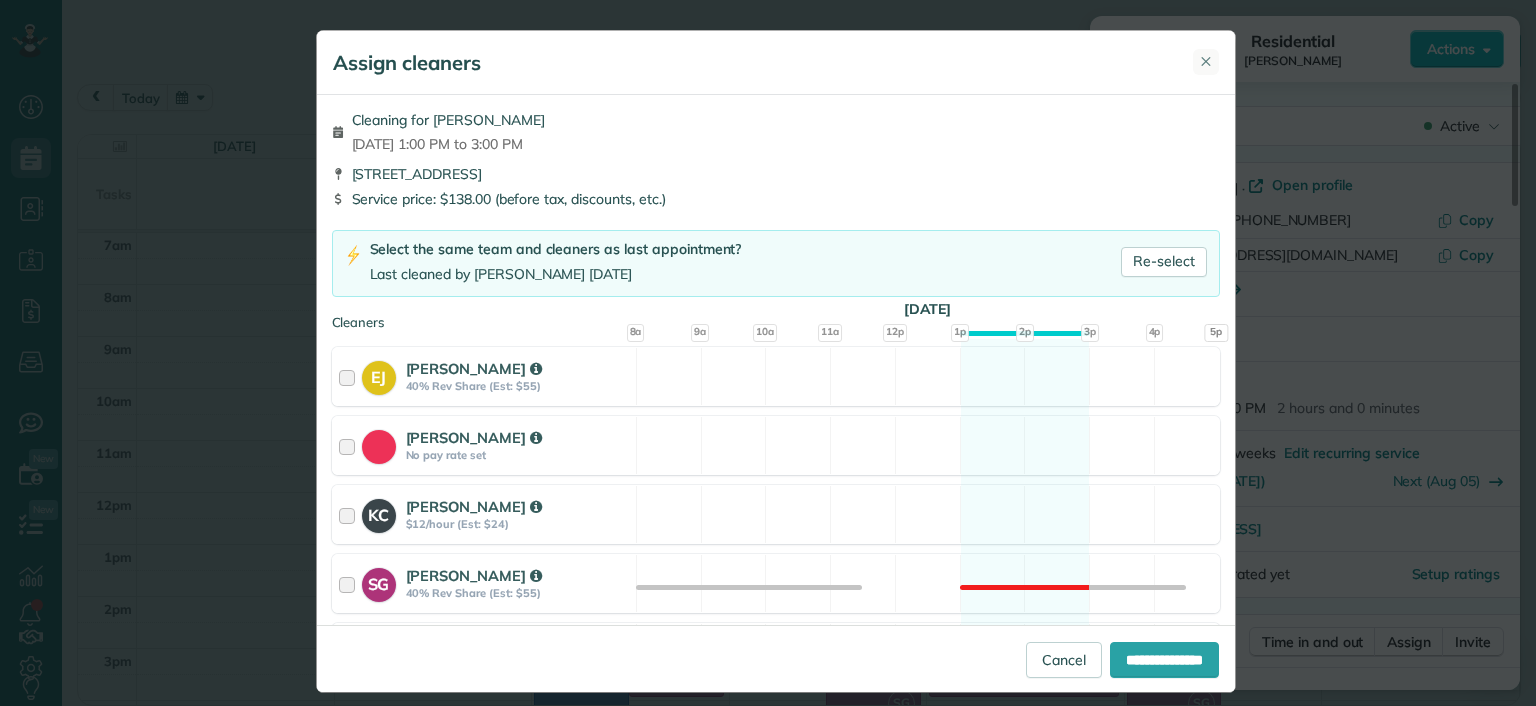 click on "✕" at bounding box center [1206, 62] 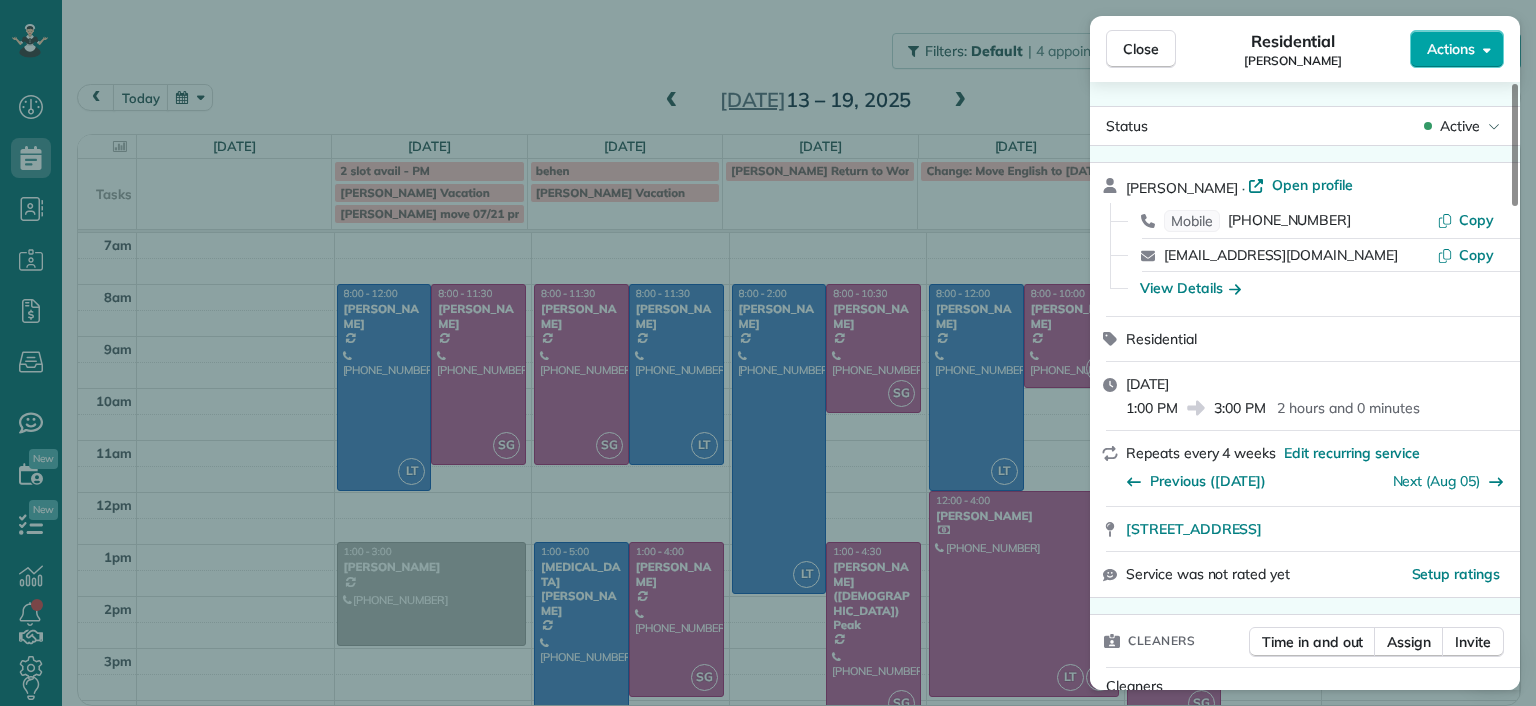 click on "Actions" at bounding box center [1451, 49] 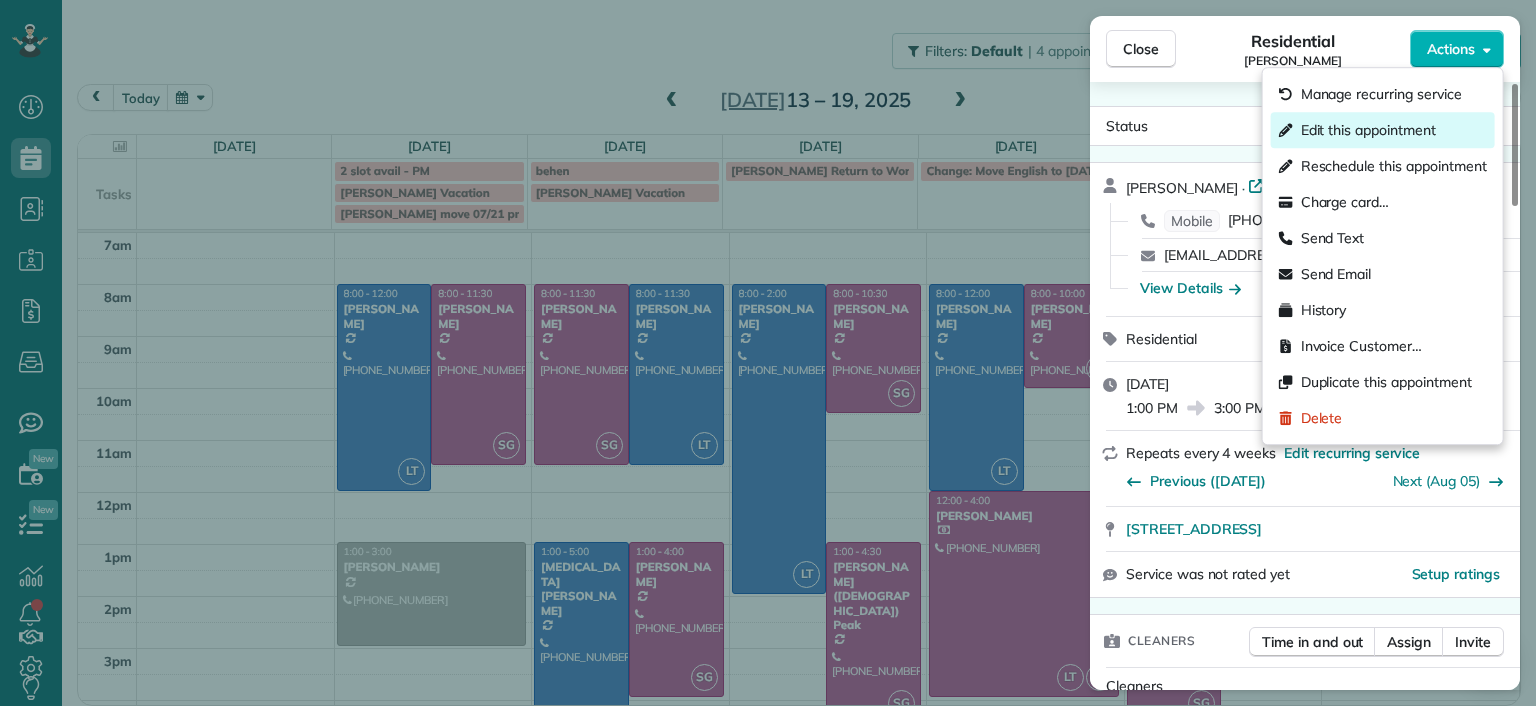 click on "Edit this appointment" at bounding box center (1368, 130) 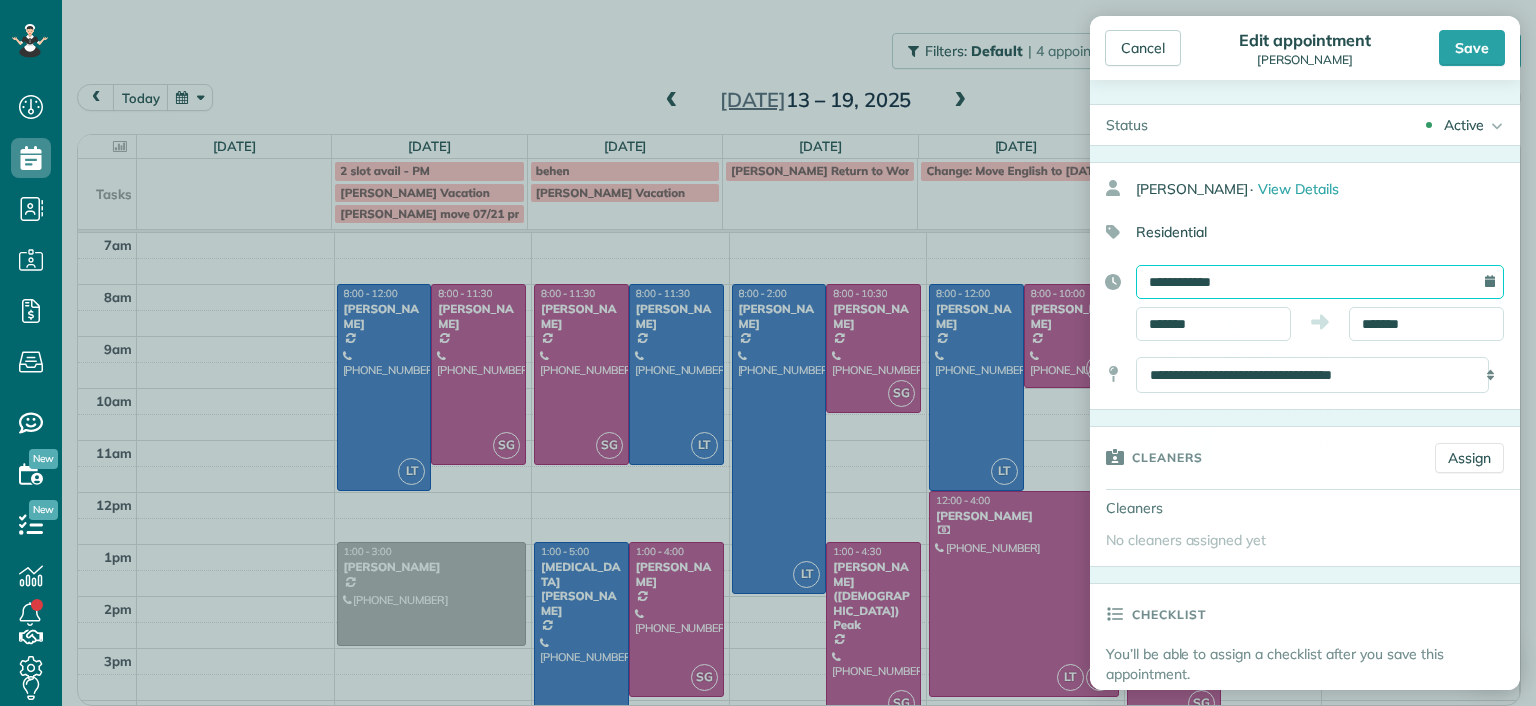 click on "**********" at bounding box center [1320, 282] 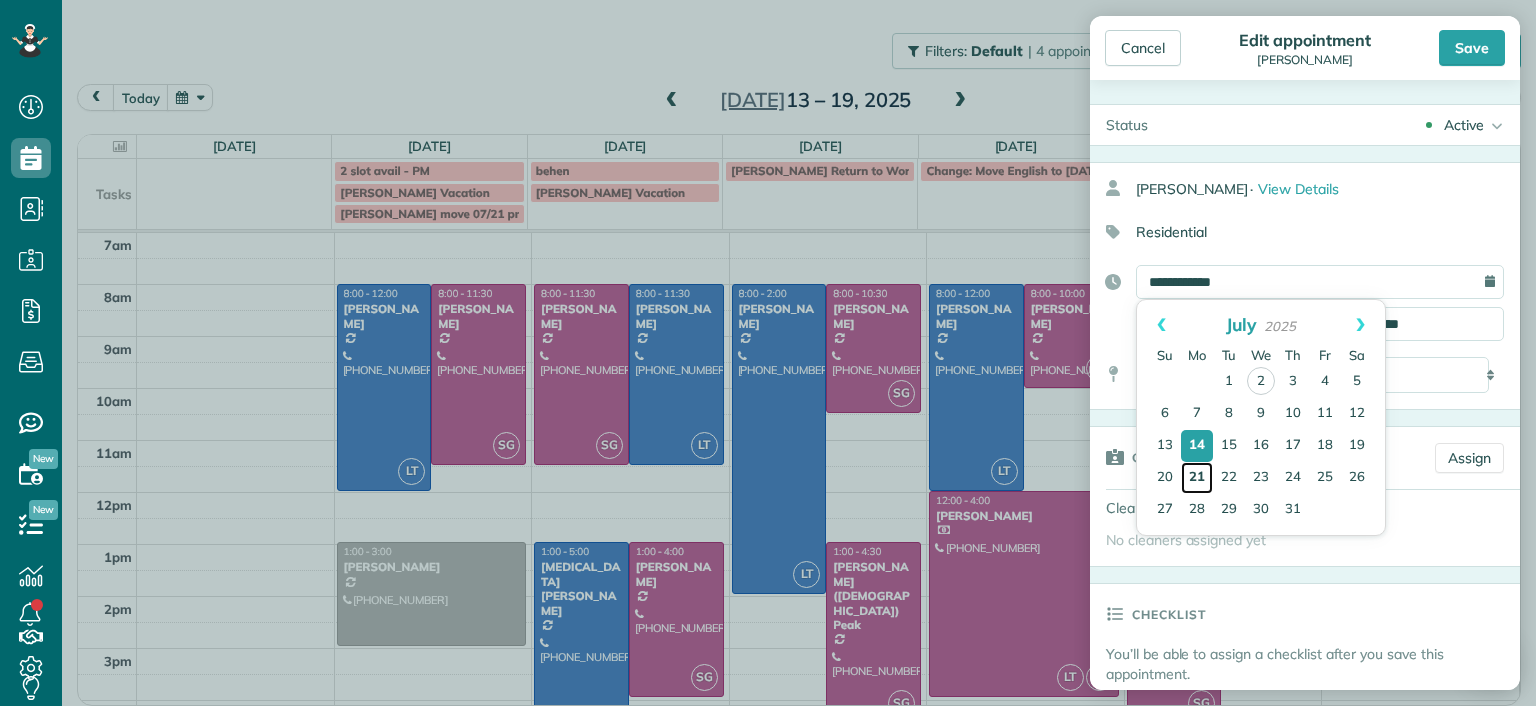 click on "21" at bounding box center (1197, 478) 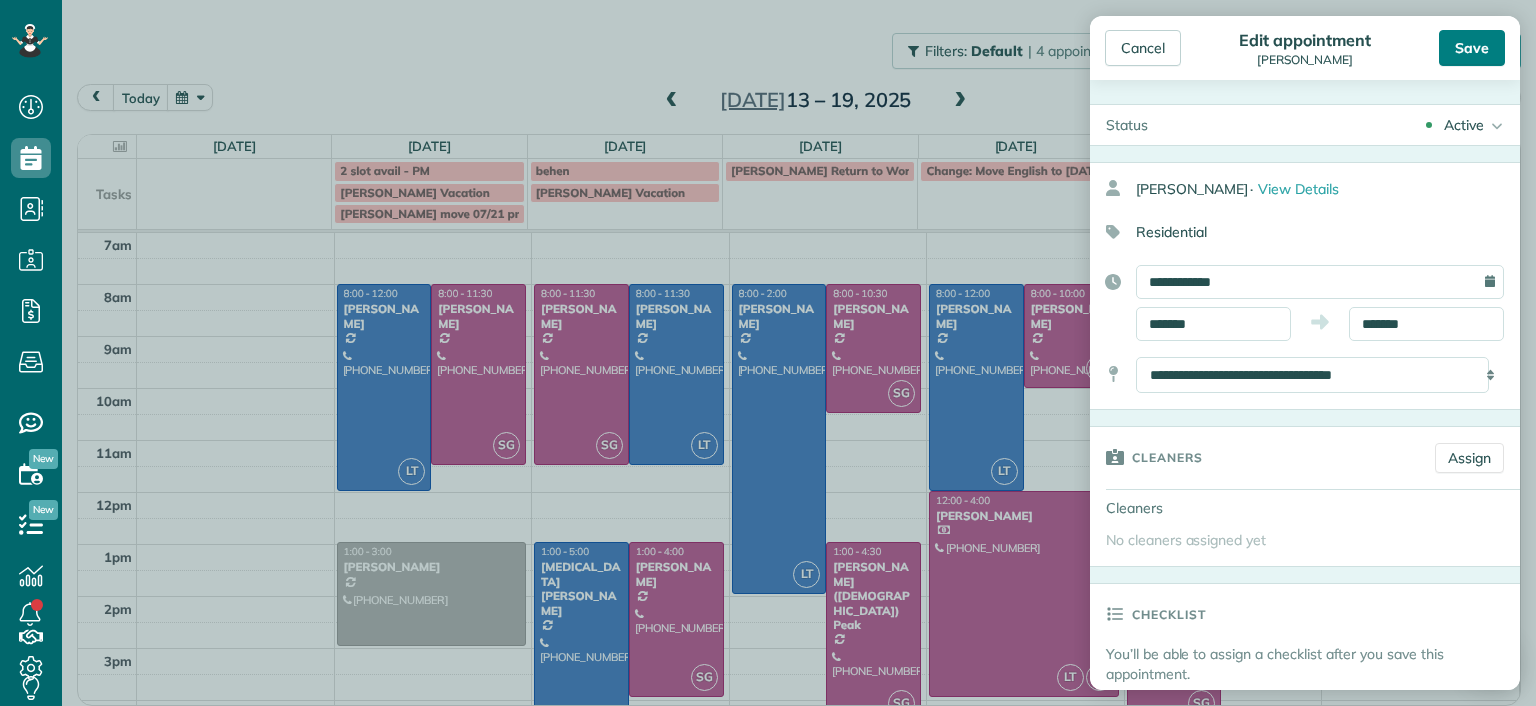 click on "Save" at bounding box center (1472, 48) 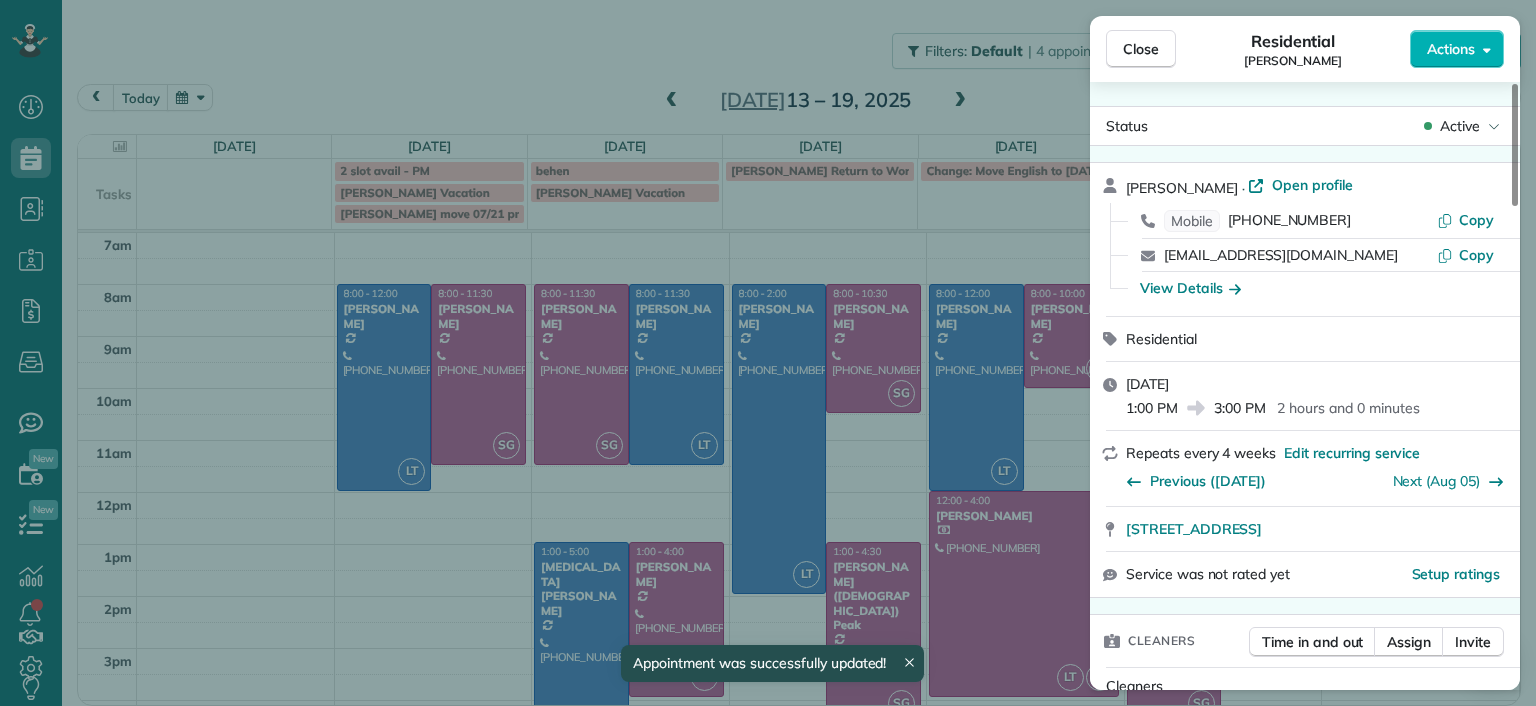 click on "Close Residential Ann Whitlow Actions Status Active Ann Whitlow · Open profile Mobile (804) 337-2320 Copy arwhokie@gmail.com Copy View Details Residential Monday, July 14, 2025 1:00 PM 3:00 PM 2 hours and 0 minutes Repeats every 4 weeks Edit recurring service Previous (Jun 10) Next (Aug 05) 619 Roseneath Road Richmond VA 23221 Service was not rated yet Setup ratings Cleaners Time in and out Assign Invite Cleaners No cleaners assigned yet Checklist Try Now Keep this appointment up to your standards. Stay on top of every detail, keep your cleaners organised, and your client happy. Assign a checklist Watch a 5 min demo Billing Billing actions Price $138.00 Overcharge $0.00 Discount $0.00 Coupon discount - Primary tax - Secondary tax - Total appointment price $138.00 Tips collected New feature! $0.00 Unpaid Mark as paid Total including tip $138.00 Get paid online in no-time! Send an invoice and reward your cleaners with tips Charge customer credit card Appointment custom fields Man Hours 2.0 Hours - Work items 3" at bounding box center (768, 353) 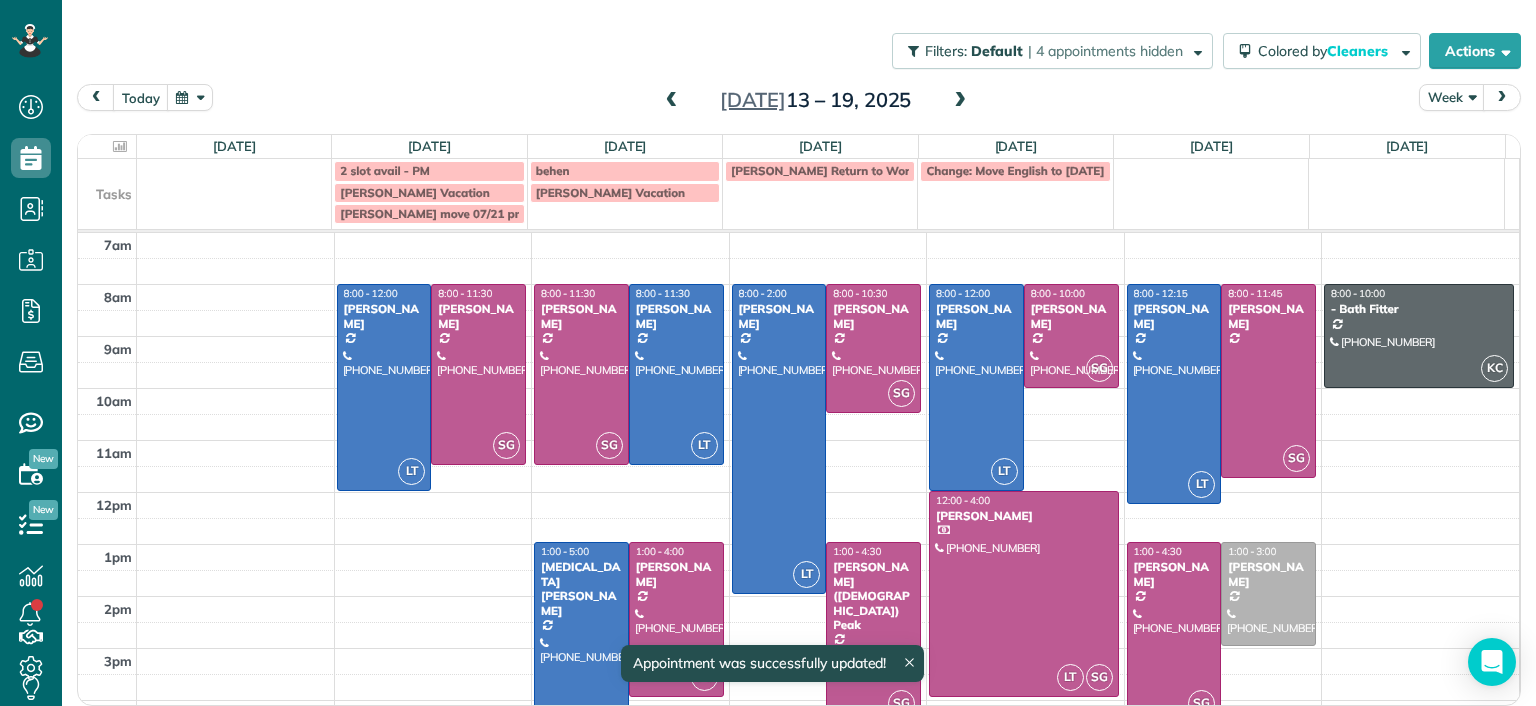 click at bounding box center [960, 101] 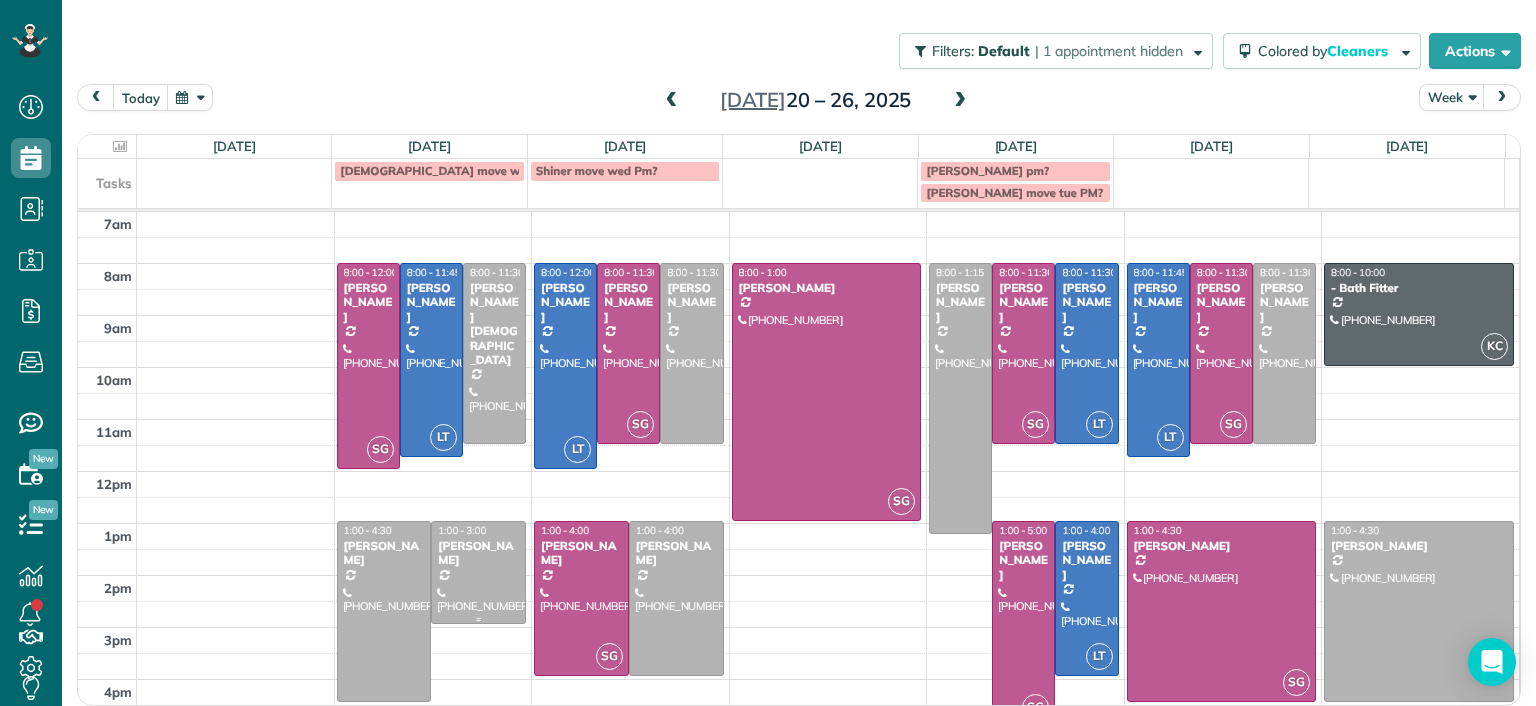click at bounding box center [478, 572] 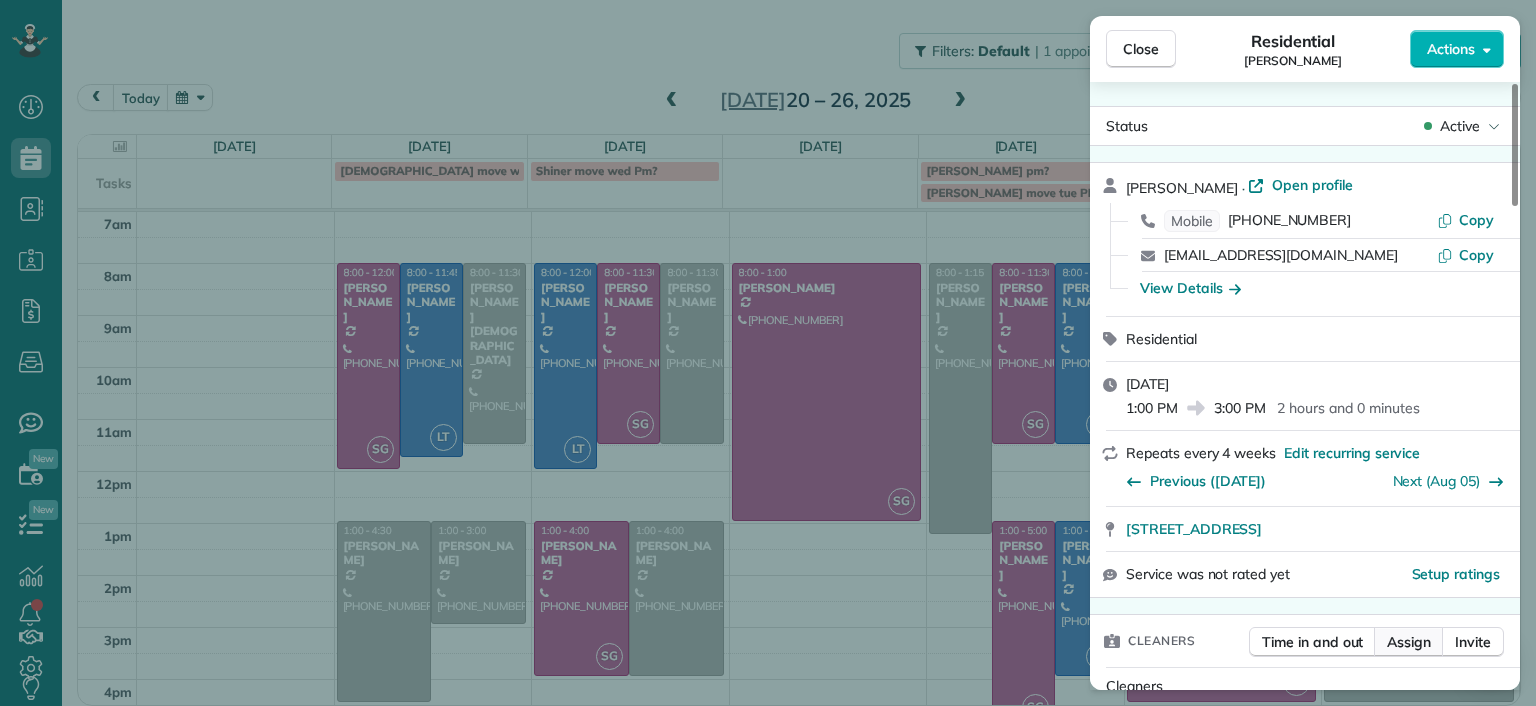 click on "Assign" at bounding box center (1409, 642) 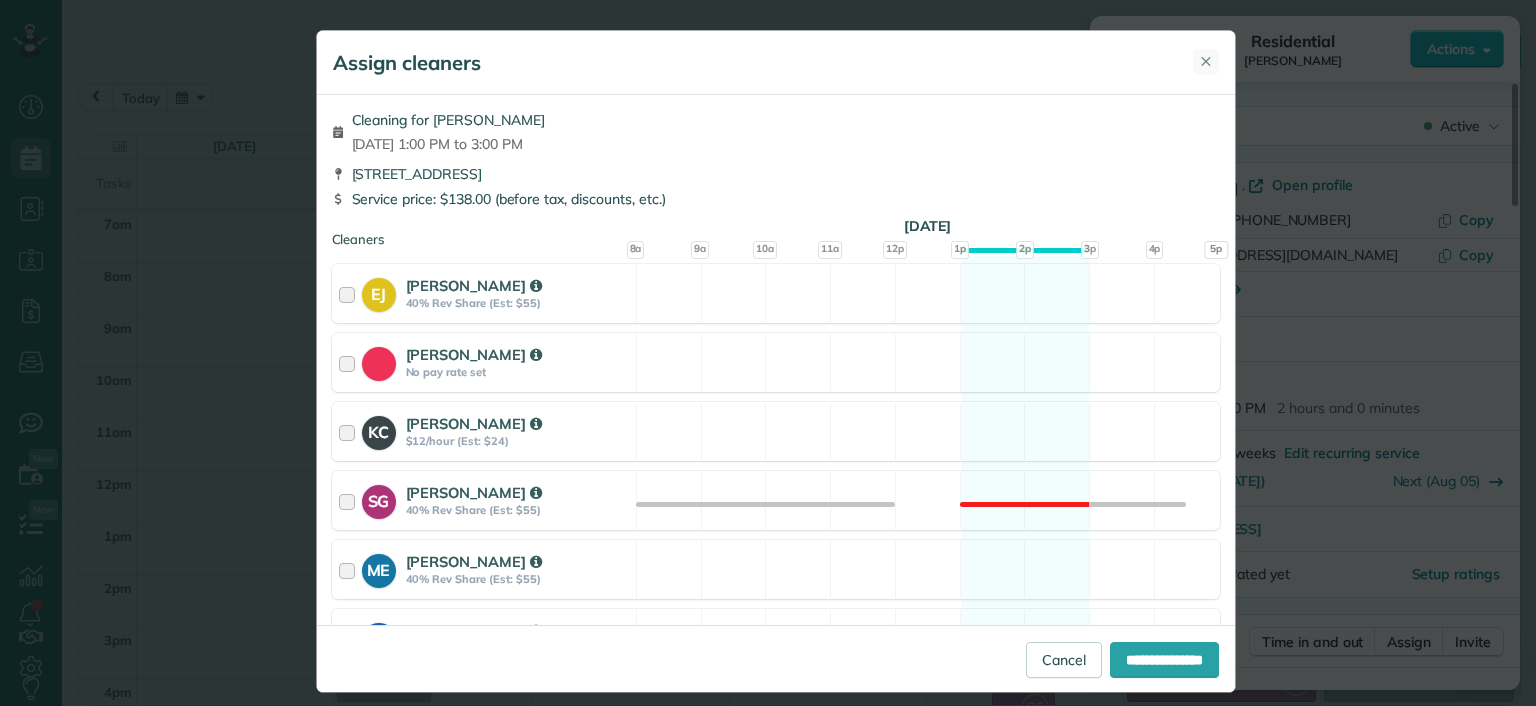 click on "✕" at bounding box center (1206, 62) 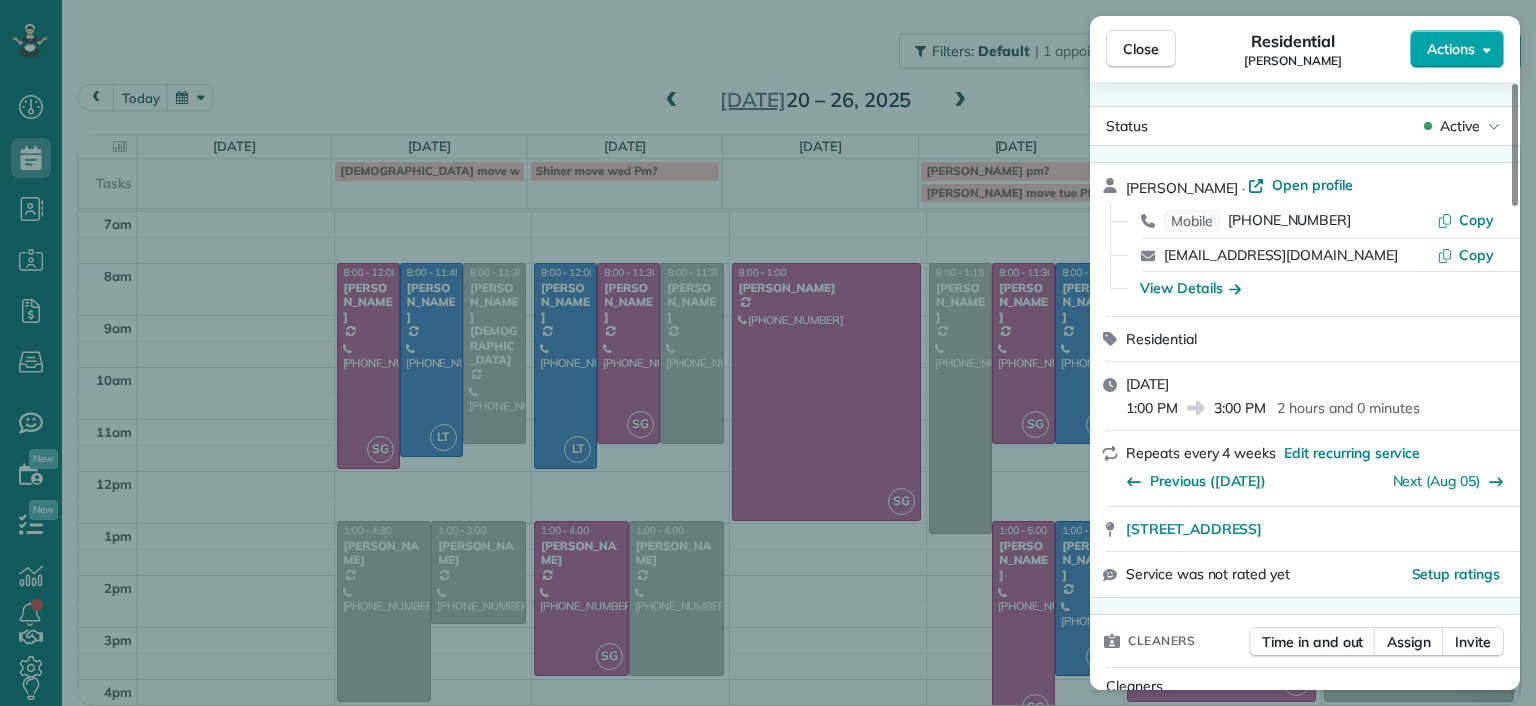 click on "Actions" at bounding box center [1457, 49] 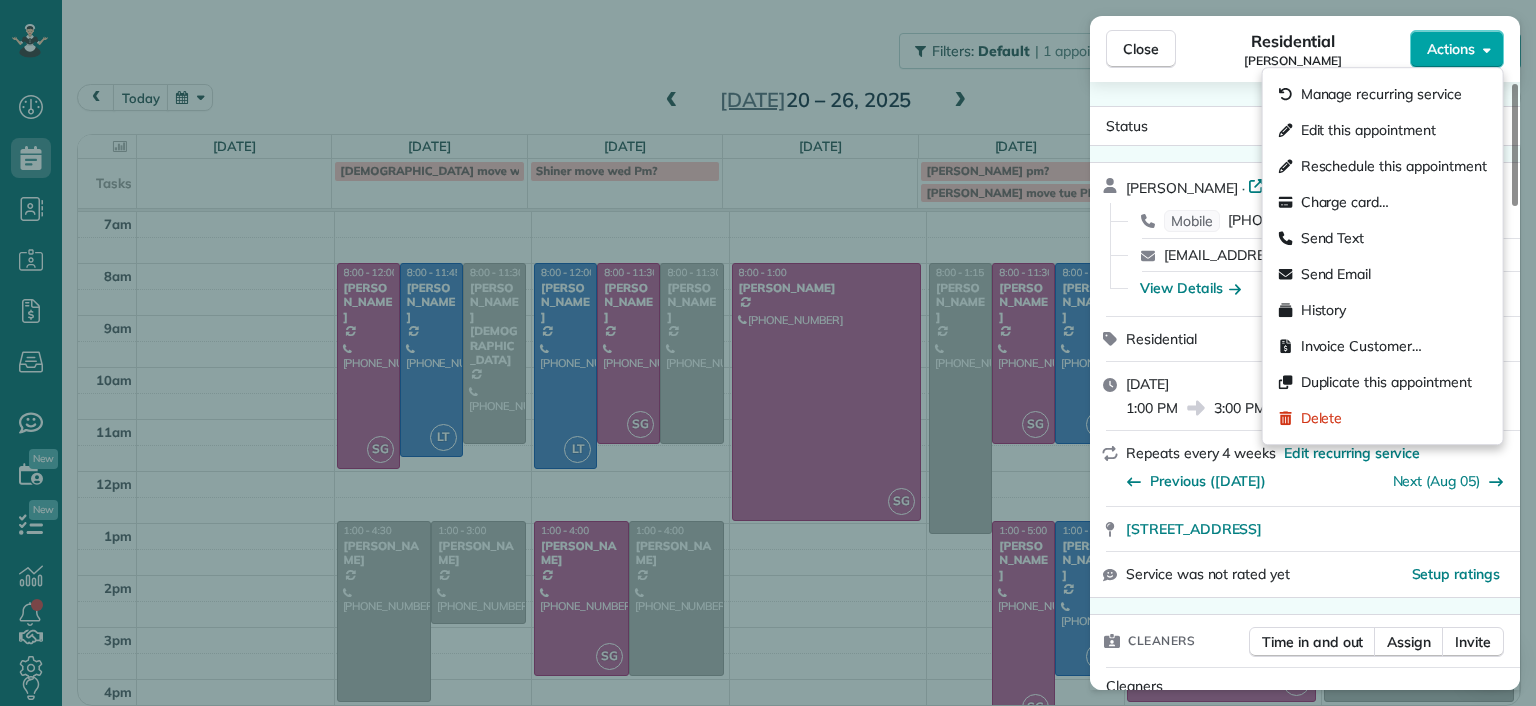 click on "Actions" at bounding box center [1457, 49] 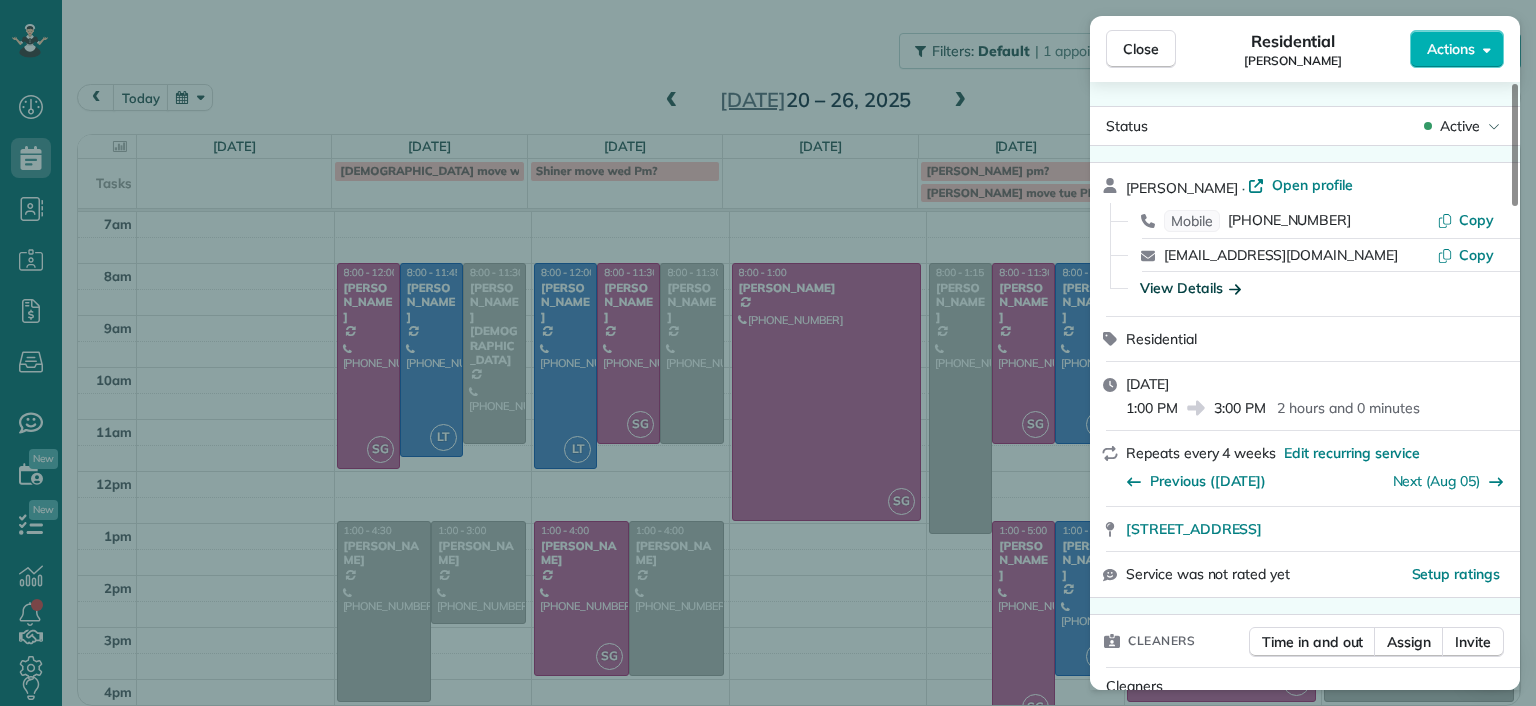 click on "View Details" at bounding box center (1190, 288) 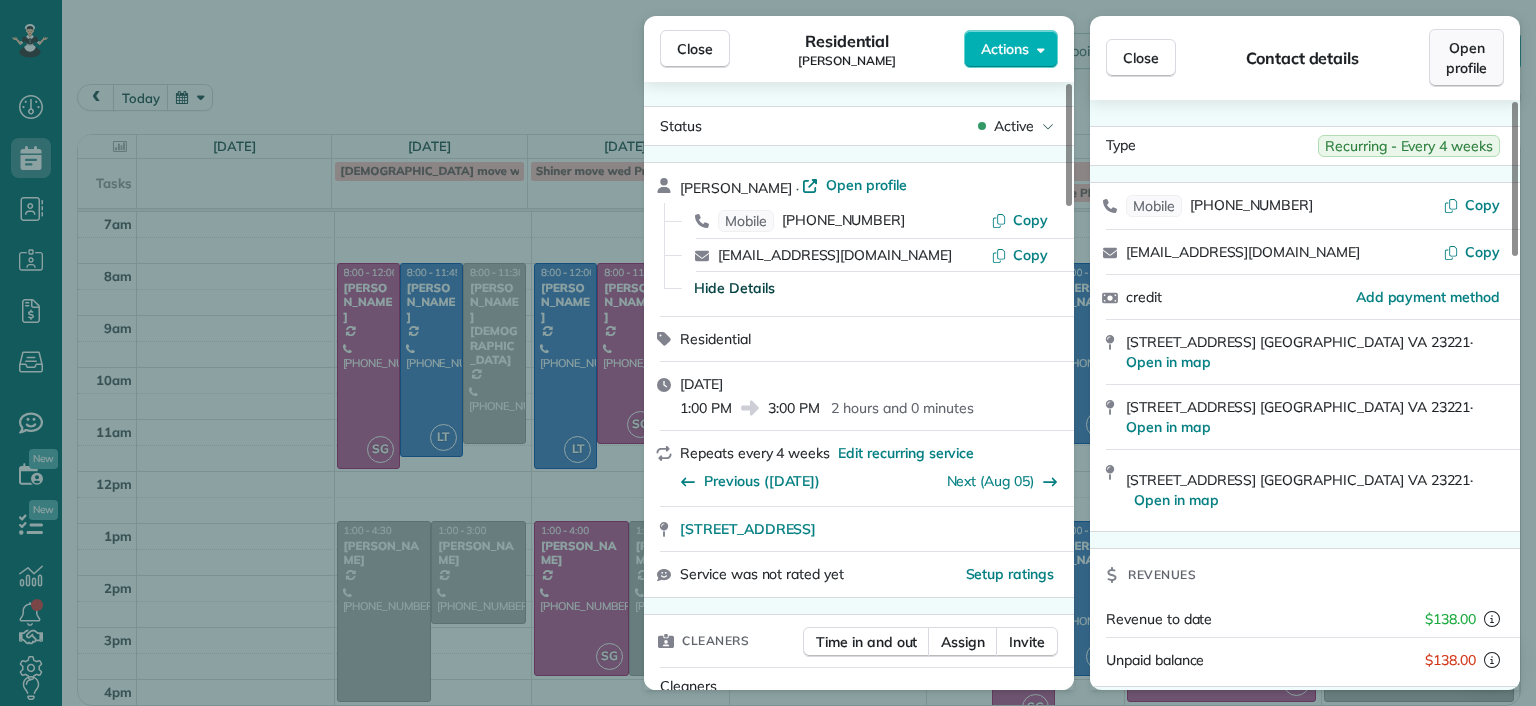 click on "Open profile" at bounding box center (1466, 58) 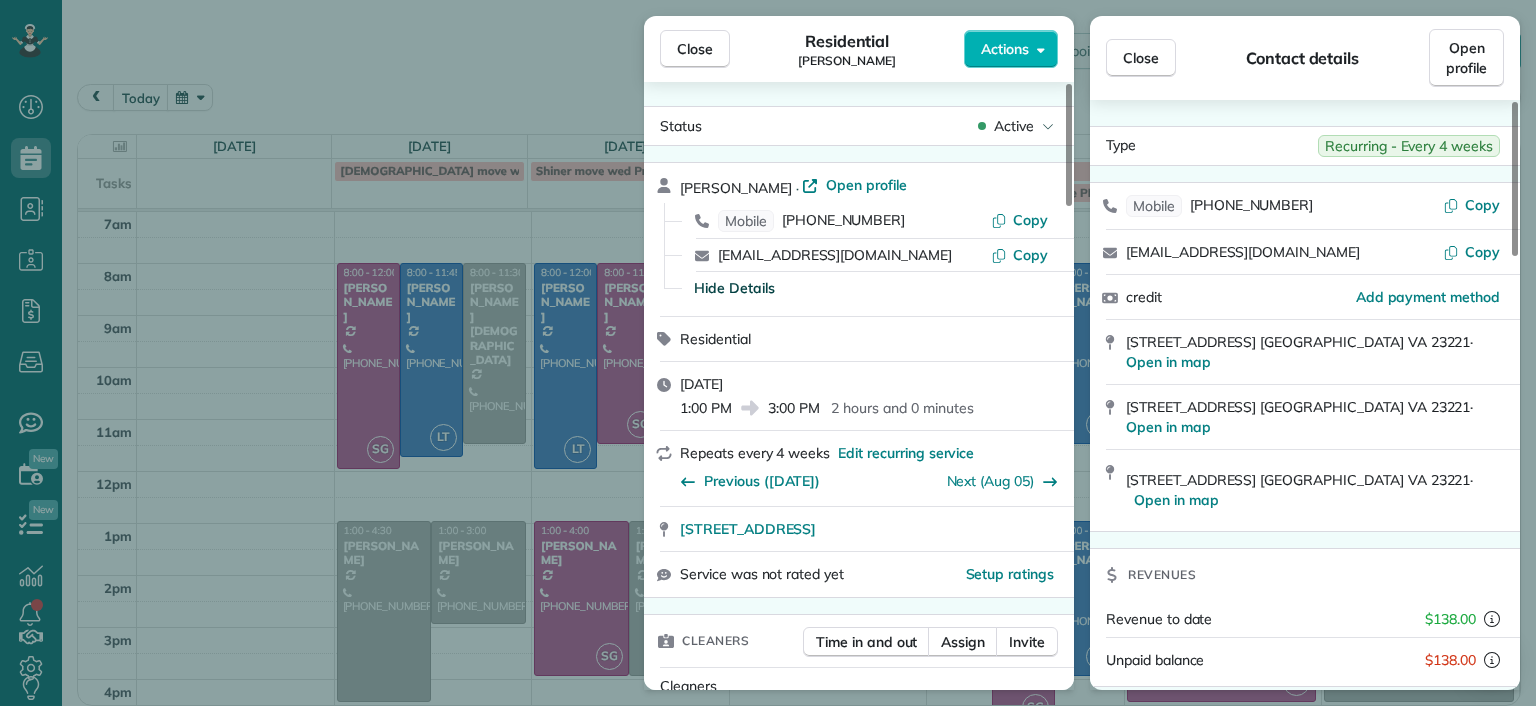 click on "Close Residential Ann Whitlow Actions Status Active Ann Whitlow · Open profile Mobile (804) 337-2320 Copy arwhokie@gmail.com Copy Hide Details Residential Monday, July 21, 2025 1:00 PM 3:00 PM 2 hours and 0 minutes Repeats every 4 weeks Edit recurring service Previous (Jun 10) Next (Aug 05) 619 Roseneath Road Richmond VA 23221 Service was not rated yet Setup ratings Cleaners Time in and out Assign Invite Cleaners No cleaners assigned yet Checklist Try Now Keep this appointment up to your standards. Stay on top of every detail, keep your cleaners organised, and your client happy. Assign a checklist Watch a 5 min demo Billing Billing actions Price $138.00 Overcharge $0.00 Discount $0.00 Coupon discount - Primary tax - Secondary tax - Total appointment price $138.00 Tips collected New feature! $0.00 Unpaid Mark as paid Total including tip $138.00 Get paid online in no-time! Send an invoice and reward your cleaners with tips Charge customer credit card Appointment custom fields Man Hours 2.0 Hours - Work items 3" at bounding box center [768, 353] 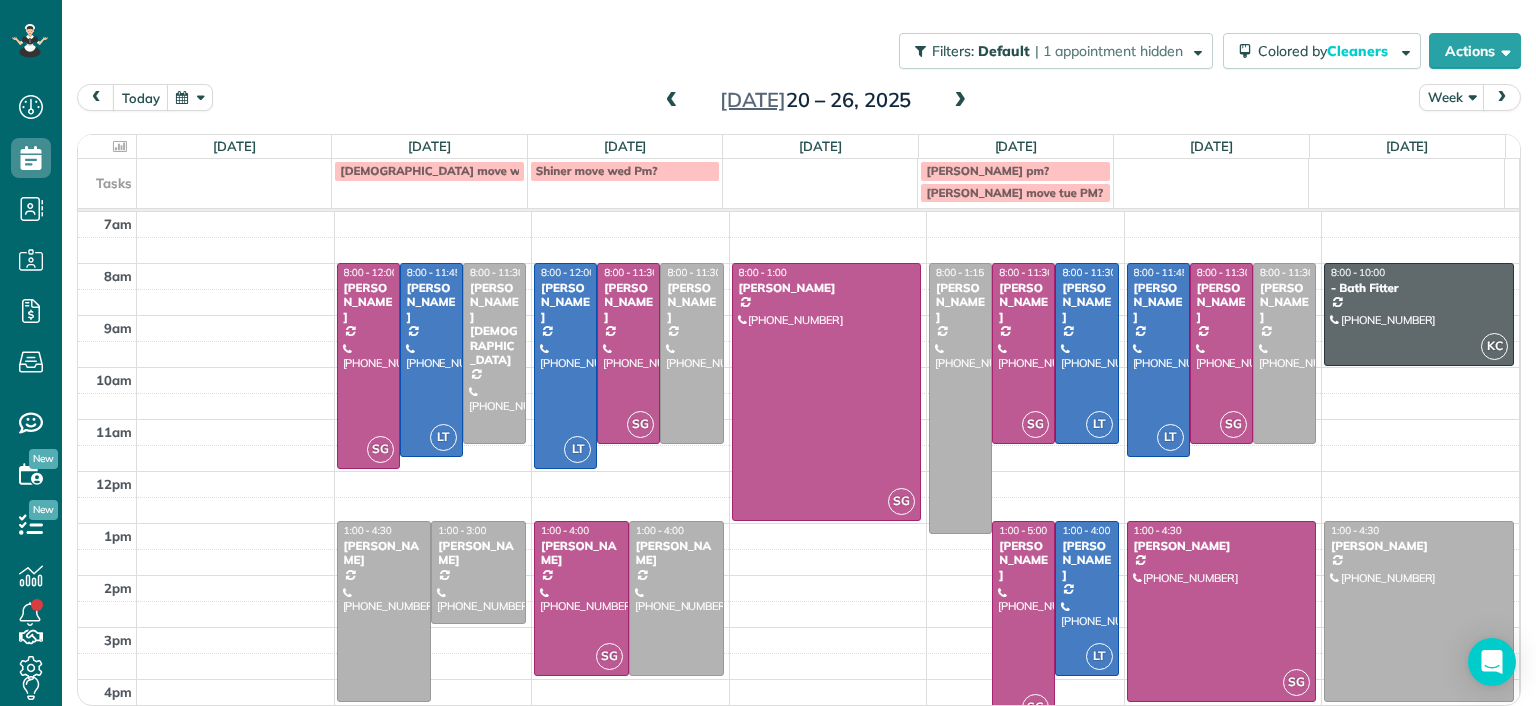 click at bounding box center [672, 101] 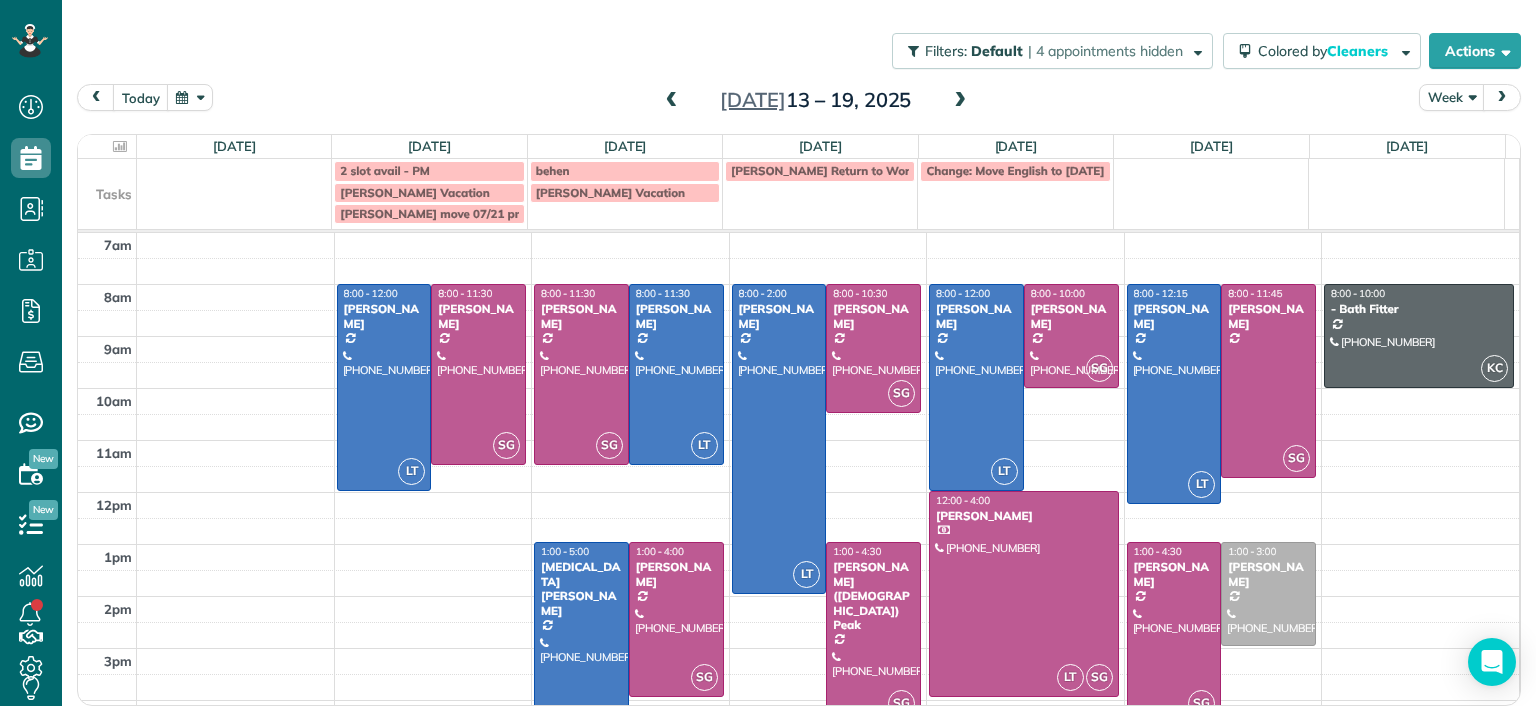 click at bounding box center [672, 101] 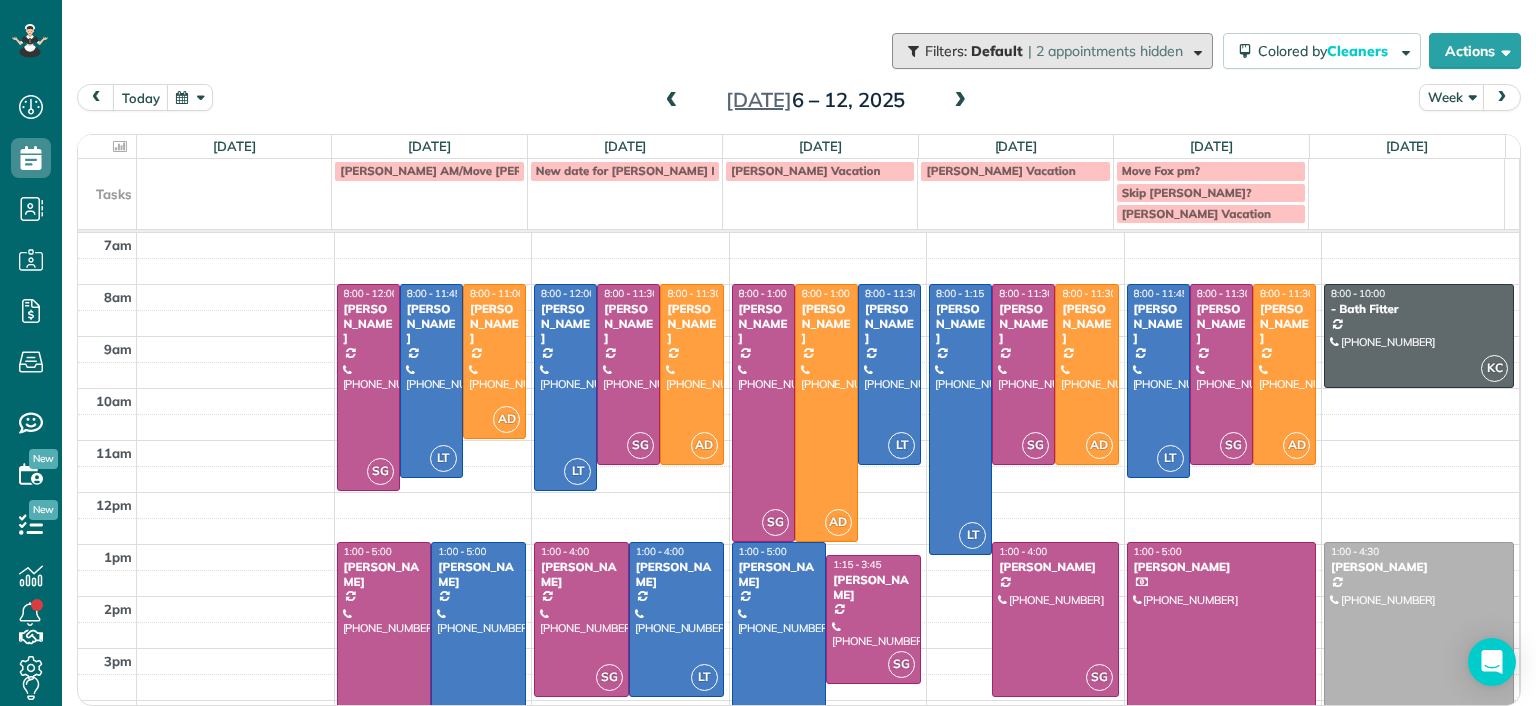 type 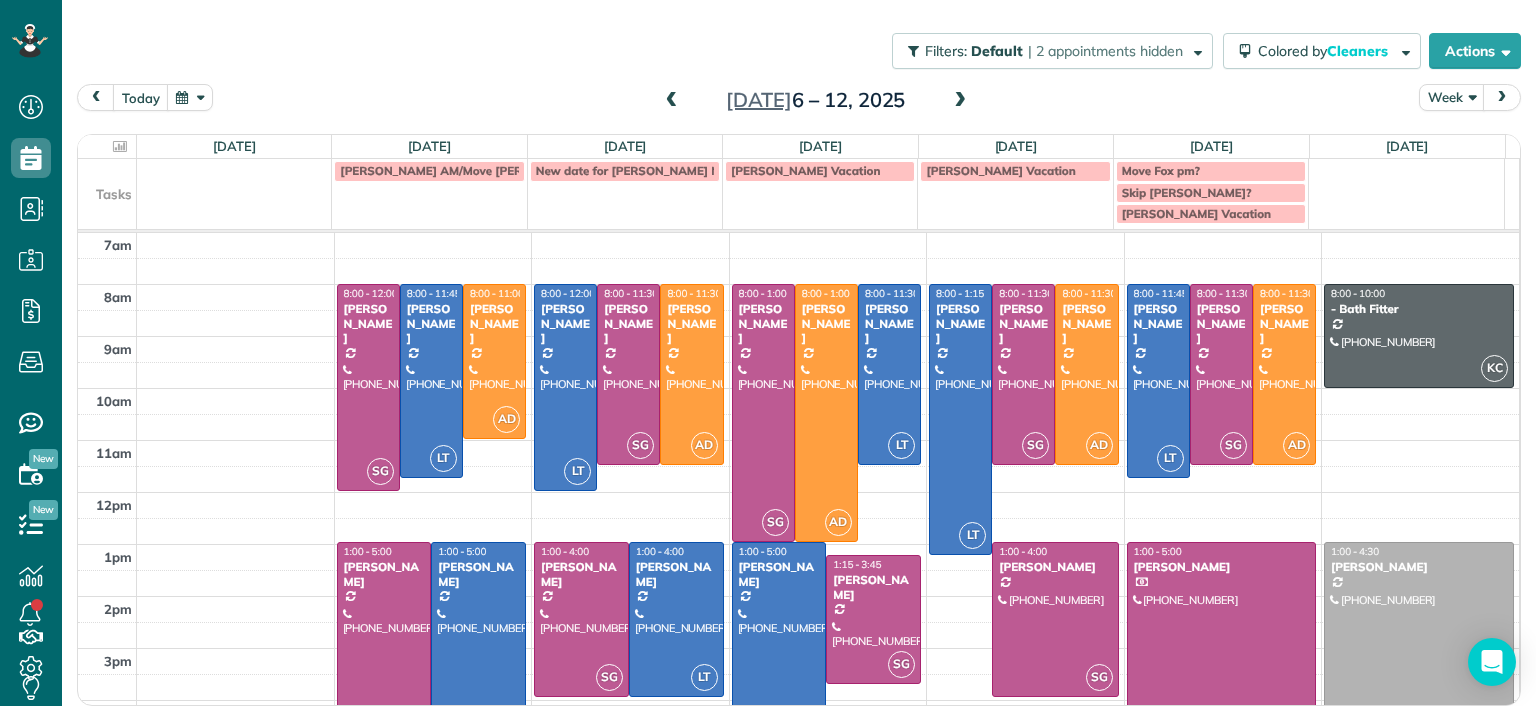 click on "today   Week Jul  6 – 12, 2025" at bounding box center [799, 102] 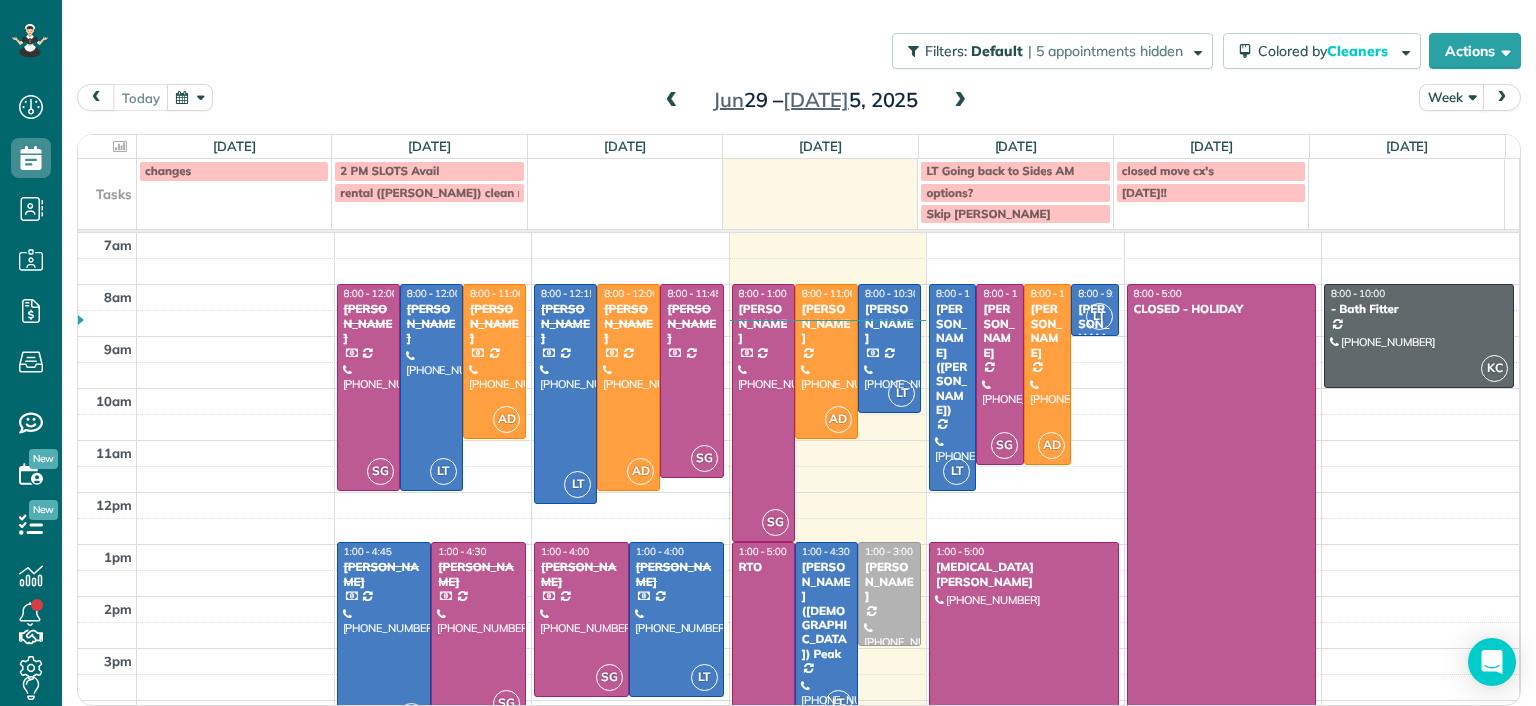 click on "[PERSON_NAME] ([DEMOGRAPHIC_DATA]) Peak" at bounding box center [826, 610] 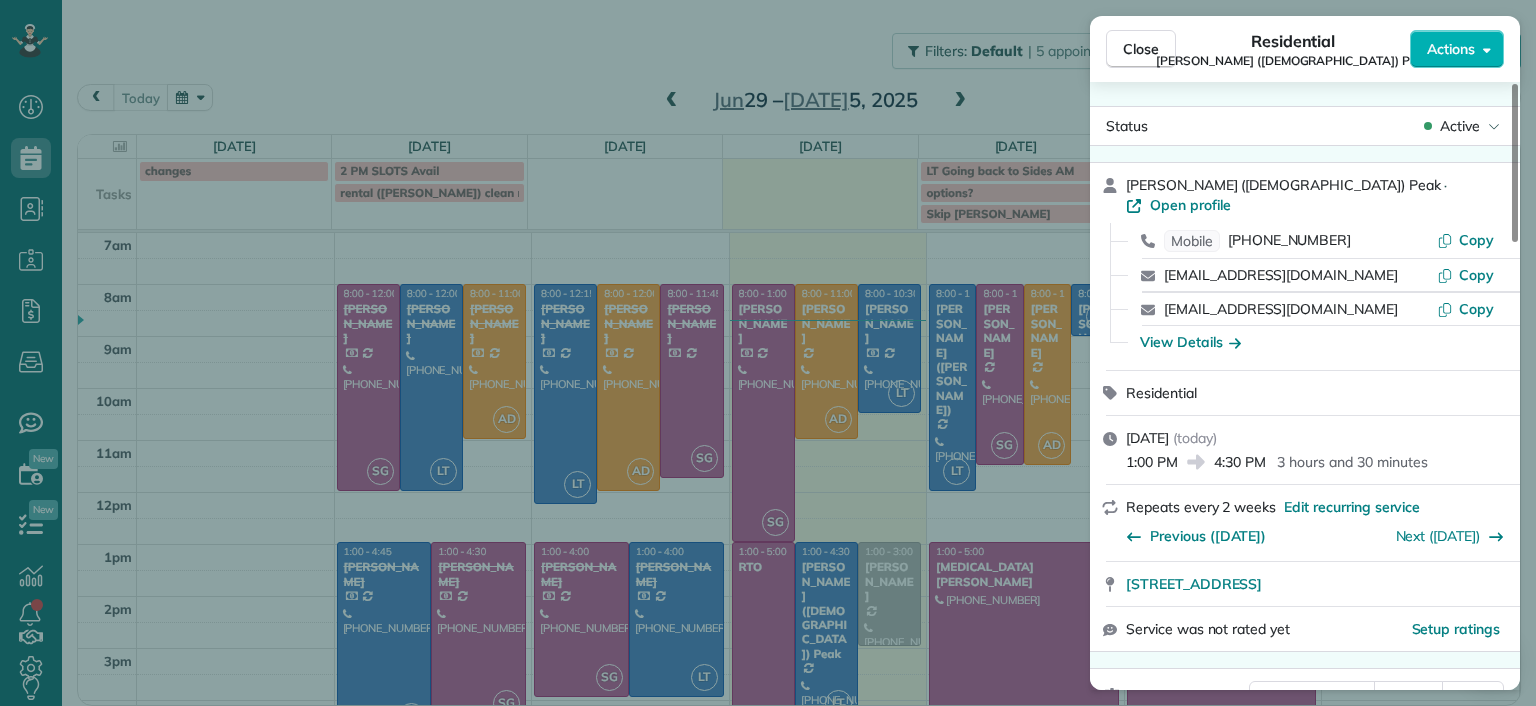 click on "Close Residential Paige (Gay) Peak Actions Status Active Paige (Gay) Peak · Open profile Mobile (804) 319-5916 Copy tgay0123@gmail.com Copy paigegay992@gmail.com Copy View Details Residential Wednesday, July 02, 2025 ( today ) 1:00 PM 4:30 PM 3 hours and 30 minutes Repeats every 2 weeks Edit recurring service Previous (Jun 23) Next (Jul 16) 1017 Horsepen Road Richmond VA 23229 Service was not rated yet Setup ratings Cleaners Time in and out Assign Invite Cleaners Laura   Thaller 1:00 PM 4:30 PM Checklist Try Now Keep this appointment up to your standards. Stay on top of every detail, keep your cleaners organised, and your client happy. Assign a checklist Watch a 5 min demo Billing Billing actions Price $186.00 Overcharge $0.00 Discount $0.00 Coupon discount - Primary tax - Secondary tax - Total appointment price $186.00 Tips collected New feature! $0.00 Unpaid Mark as paid Total including tip $186.00 Get paid online in no-time! Send an invoice and reward your cleaners with tips Charge customer credit card -" at bounding box center (768, 353) 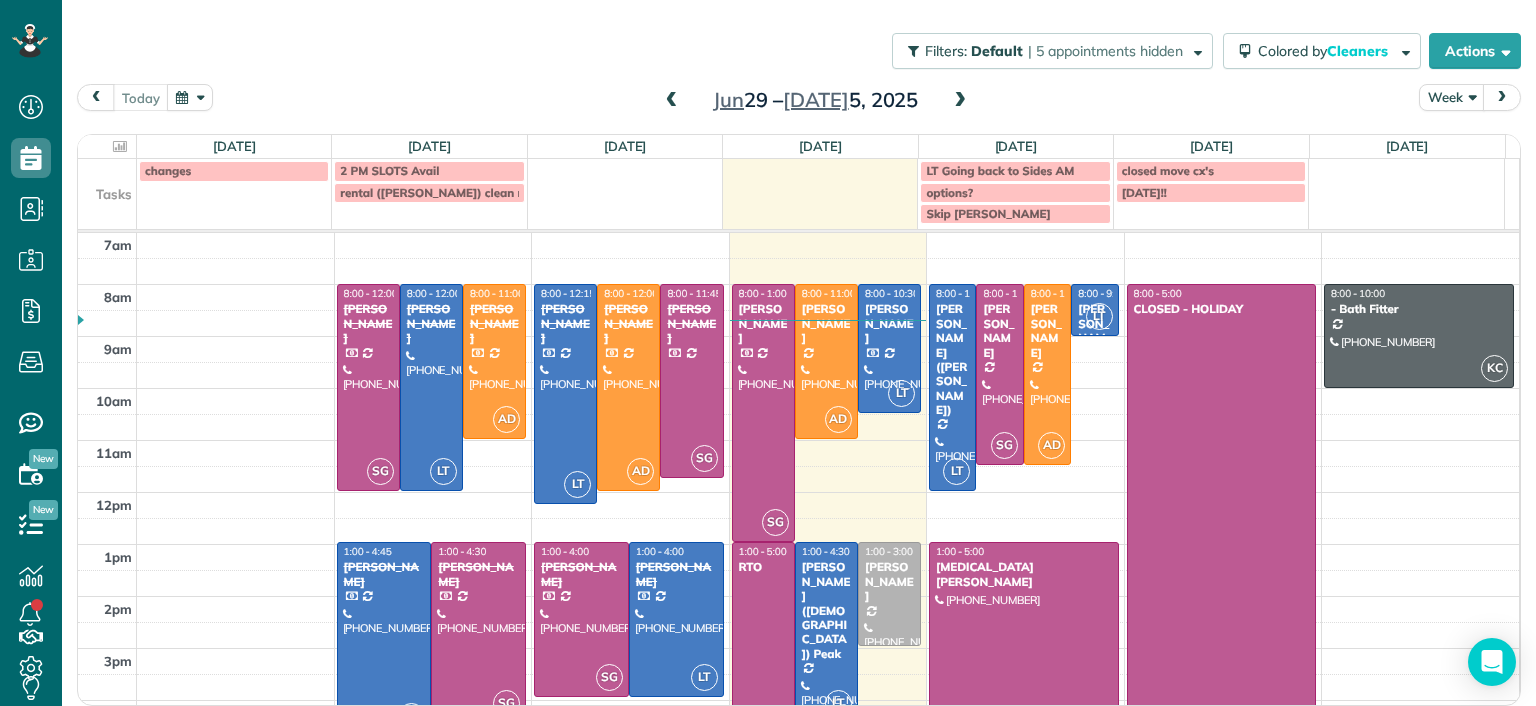 click at bounding box center (826, 361) 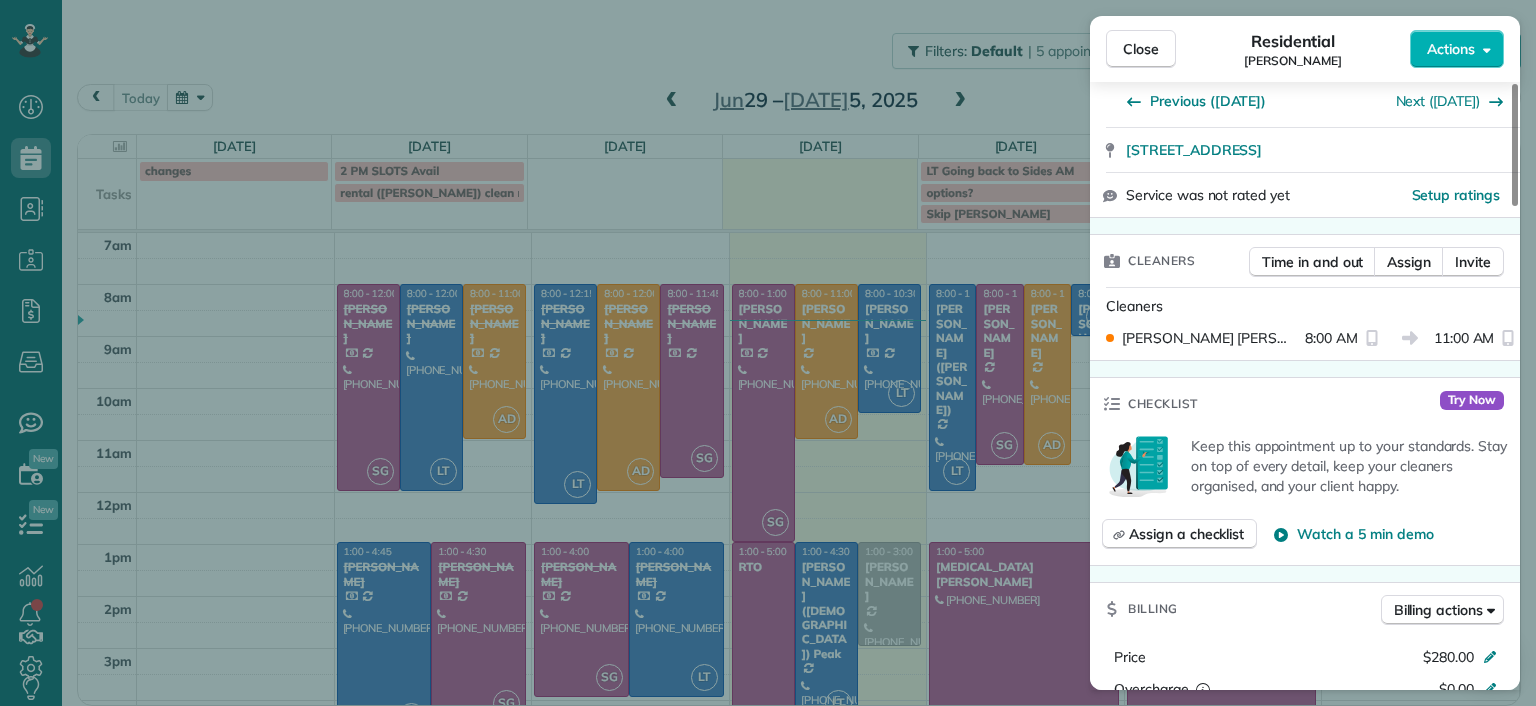 scroll, scrollTop: 900, scrollLeft: 0, axis: vertical 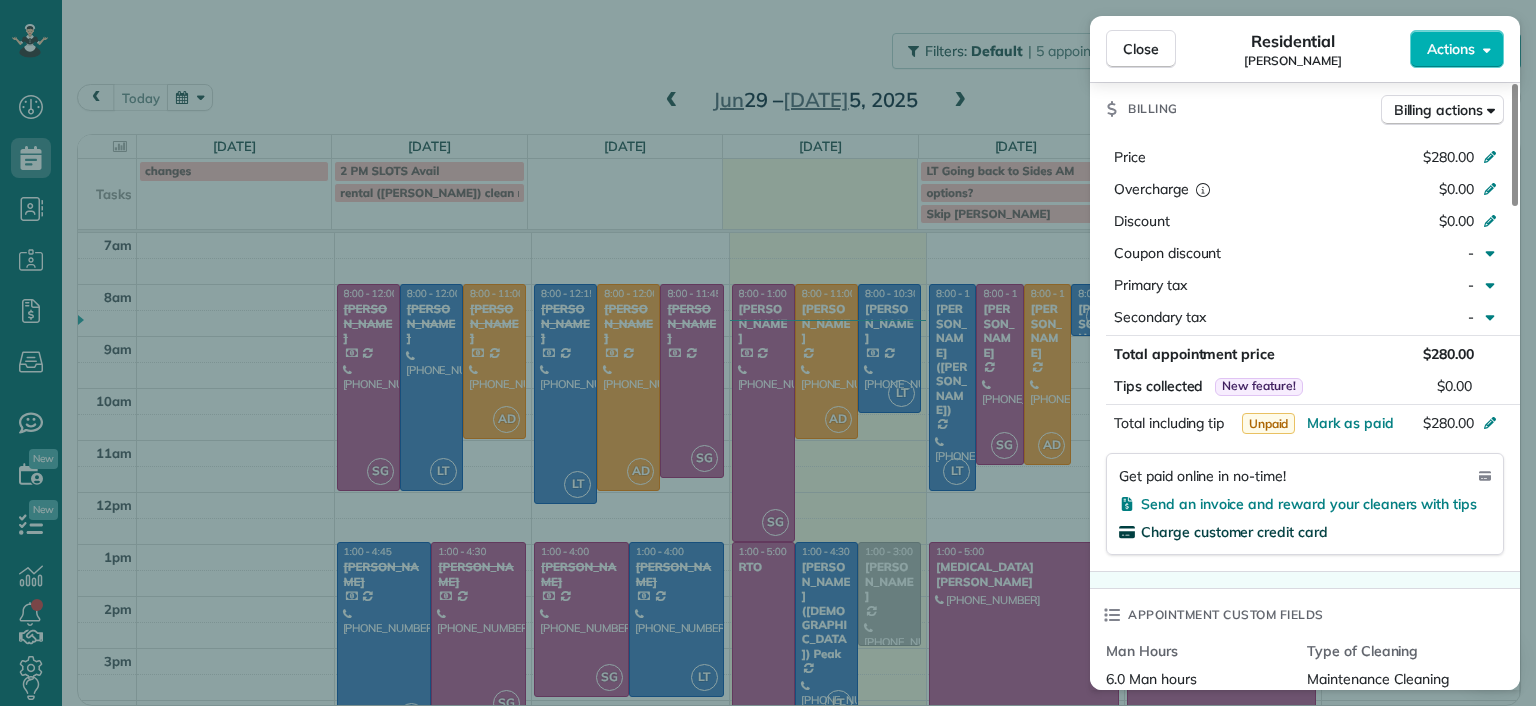 click on "Charge customer credit card" at bounding box center [1234, 532] 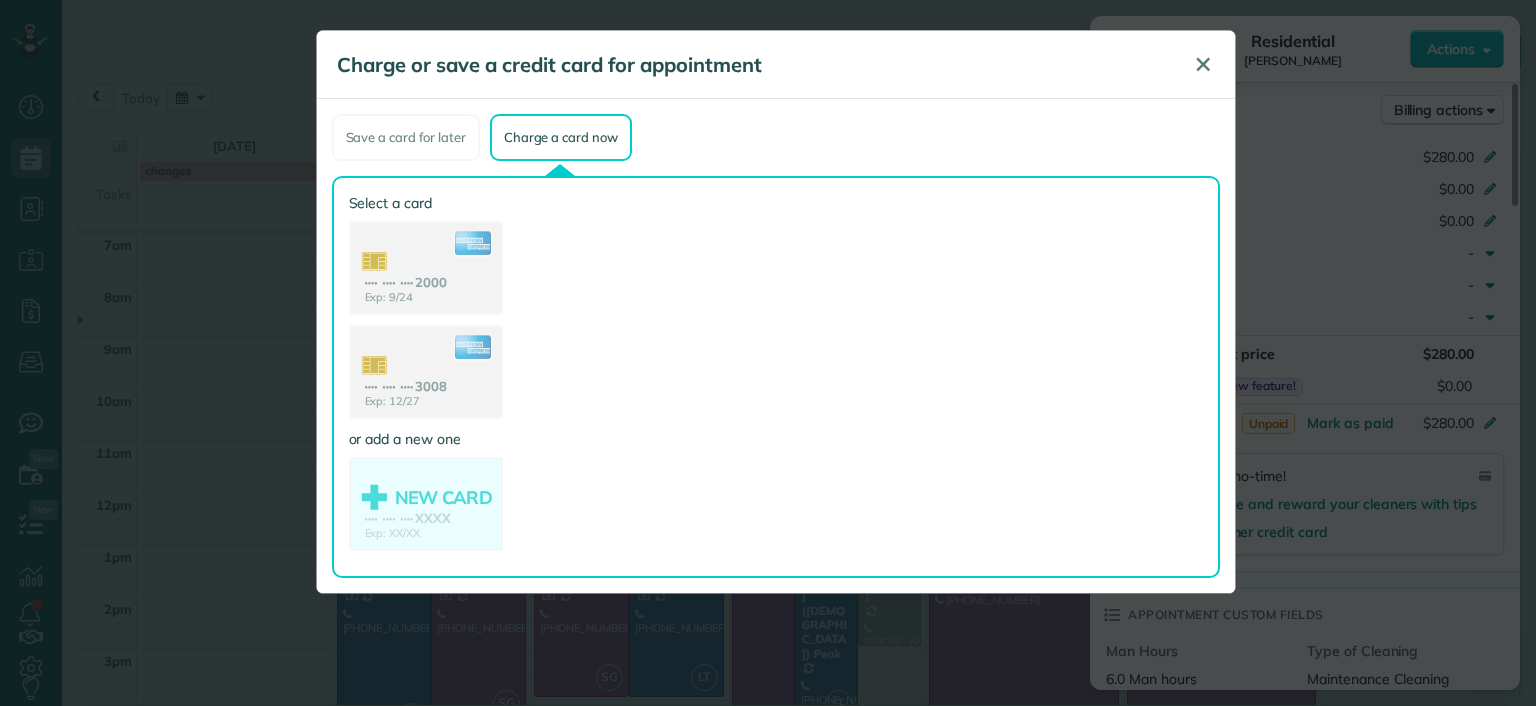click on "✕" at bounding box center [1203, 64] 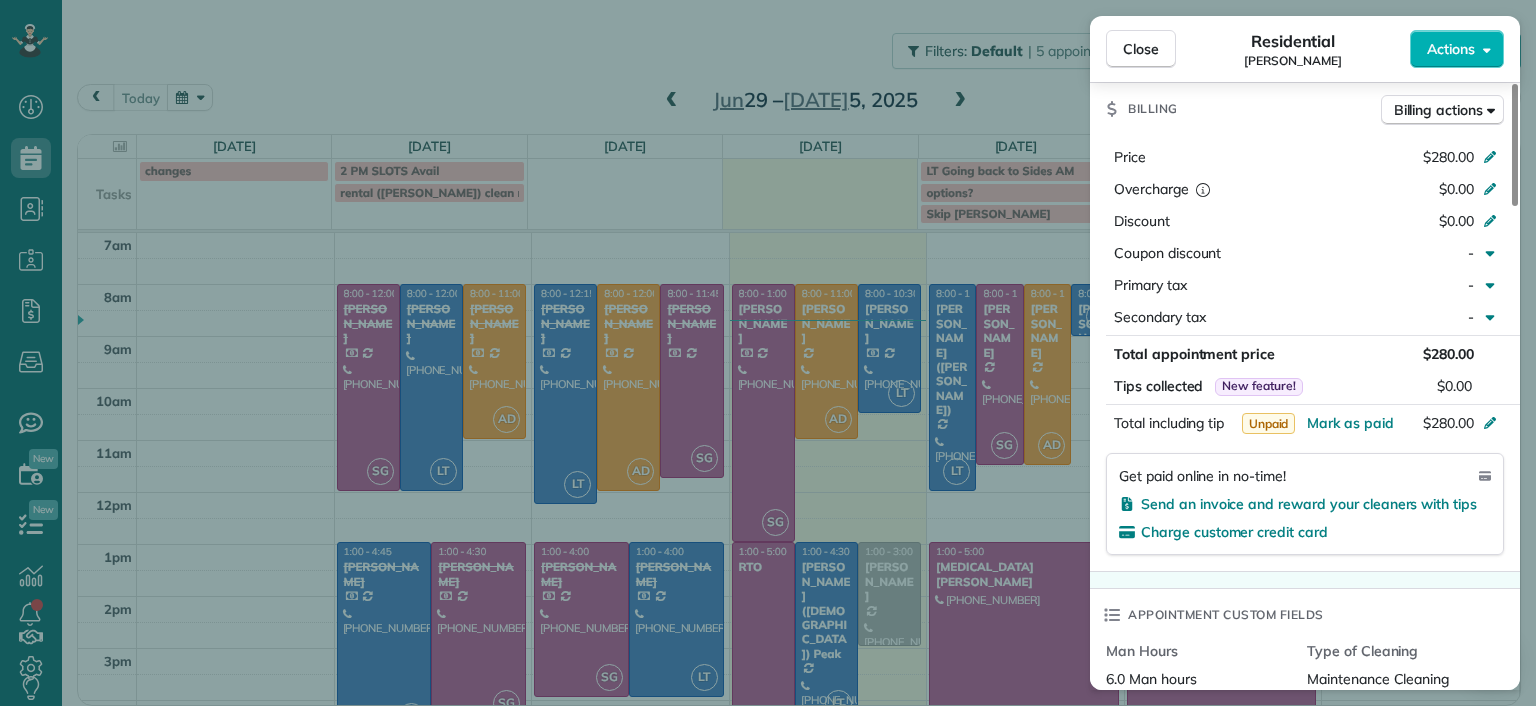 click on "Close" at bounding box center (1141, 49) 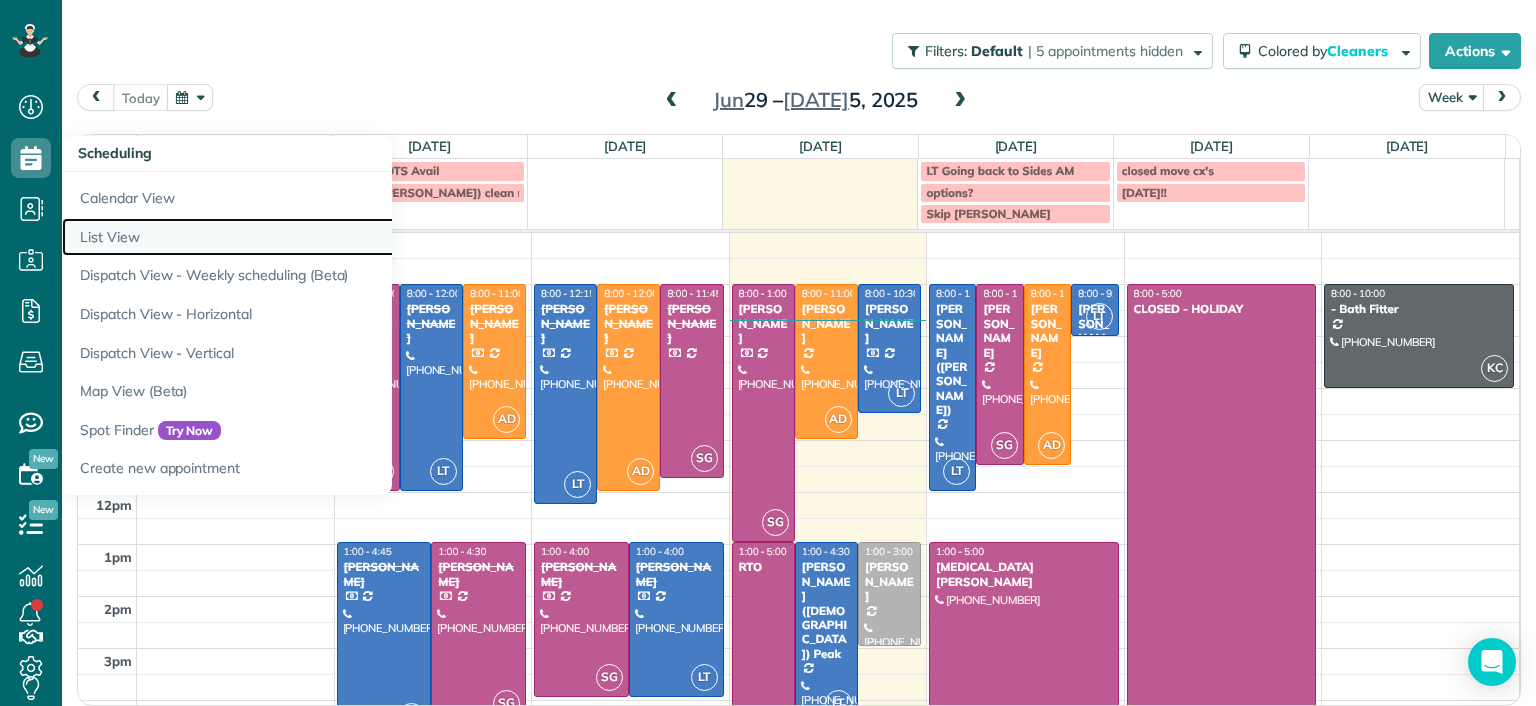 click on "List View" at bounding box center [312, 237] 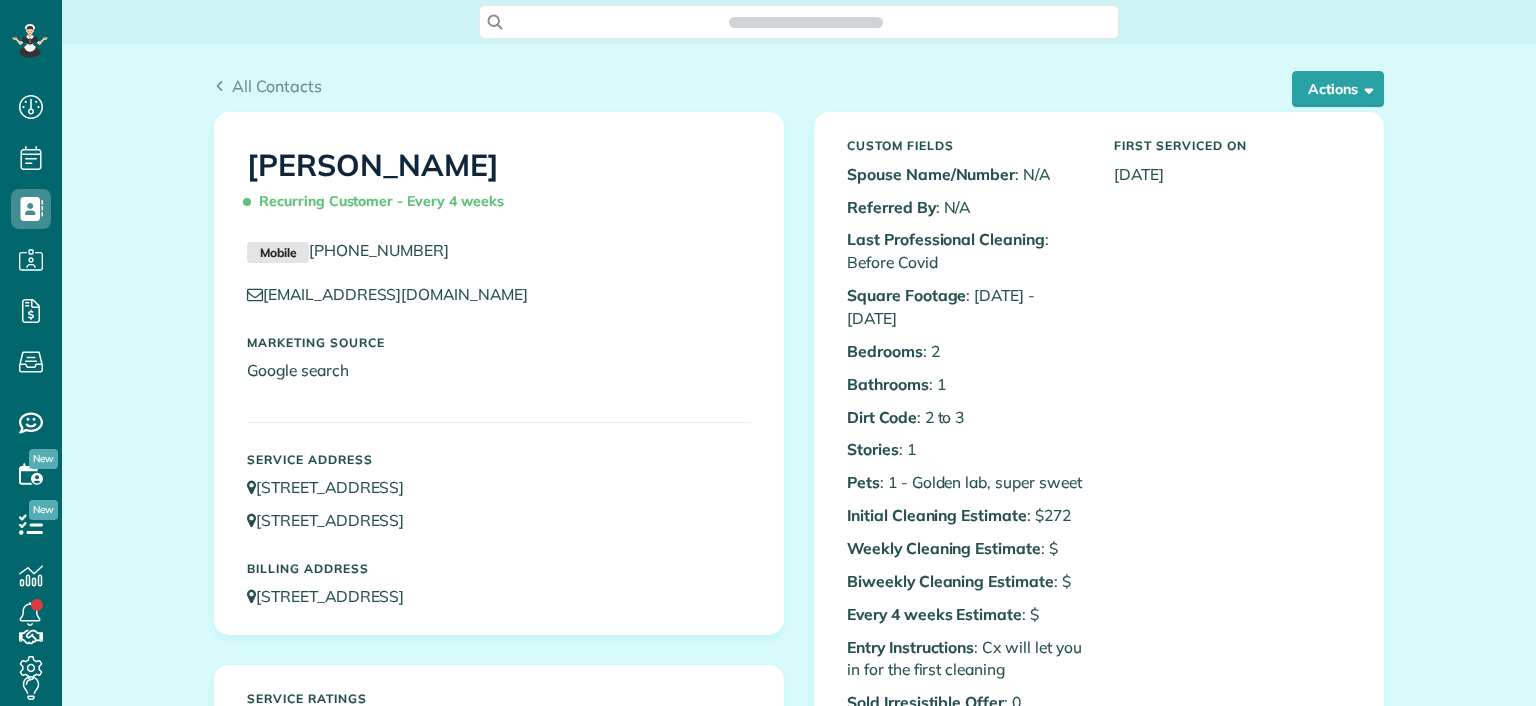 scroll, scrollTop: 0, scrollLeft: 0, axis: both 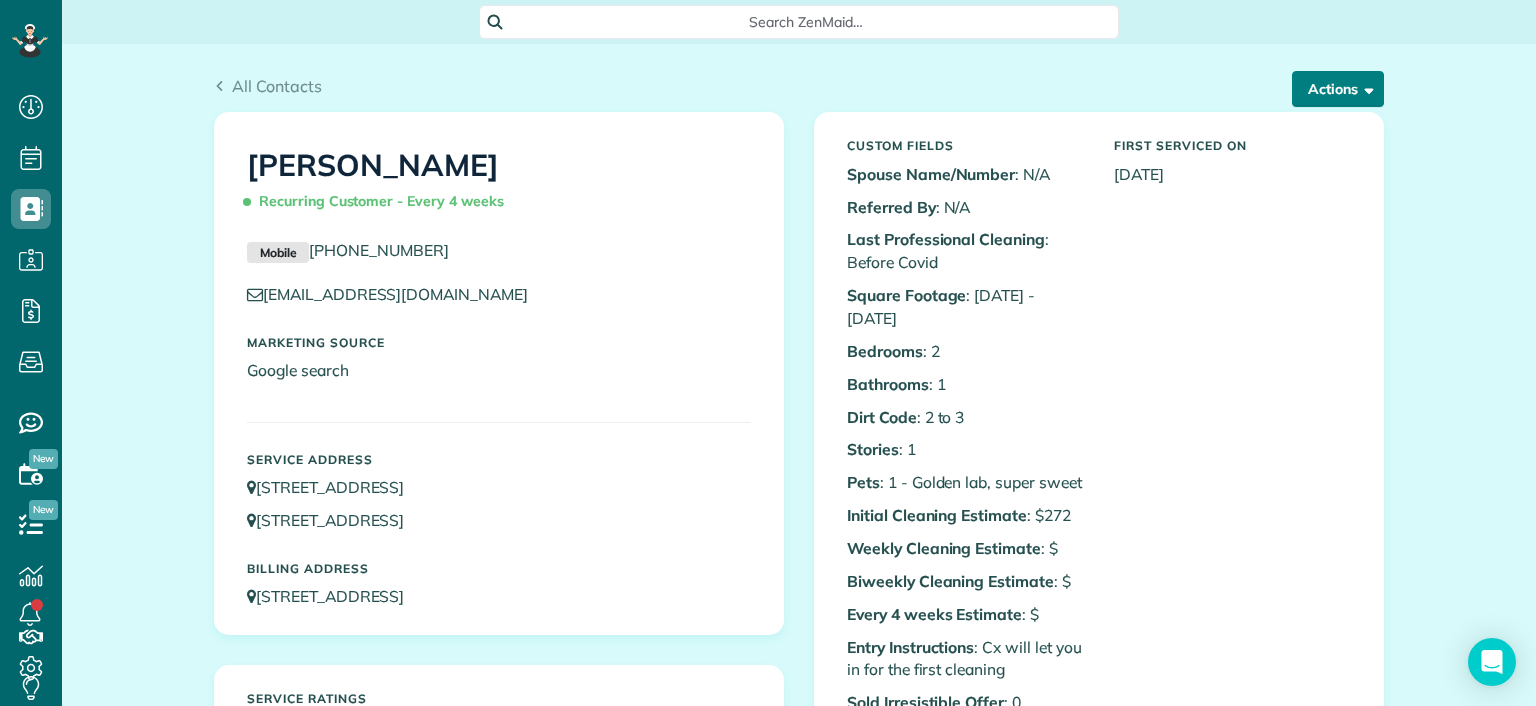 click on "Actions" at bounding box center [1338, 89] 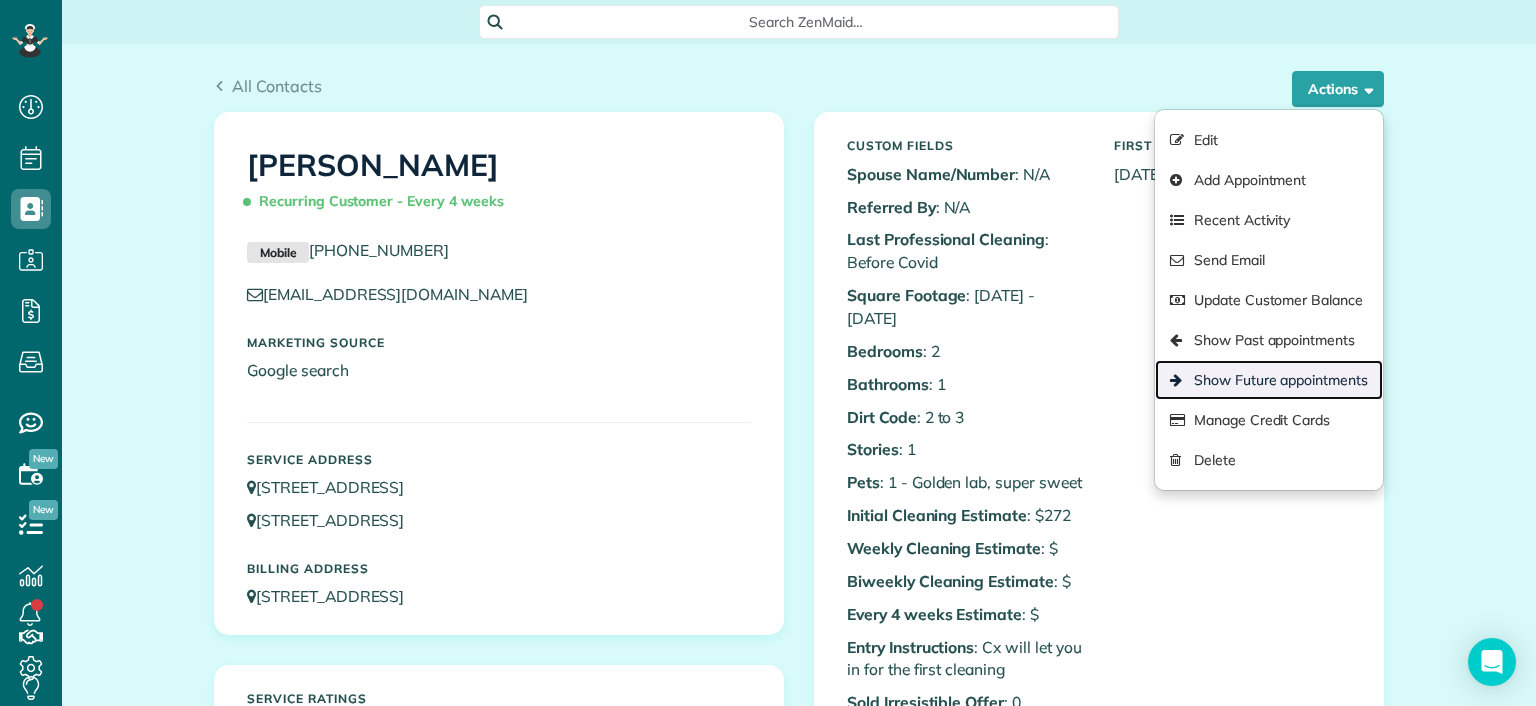 click on "Show Future appointments" at bounding box center (1269, 380) 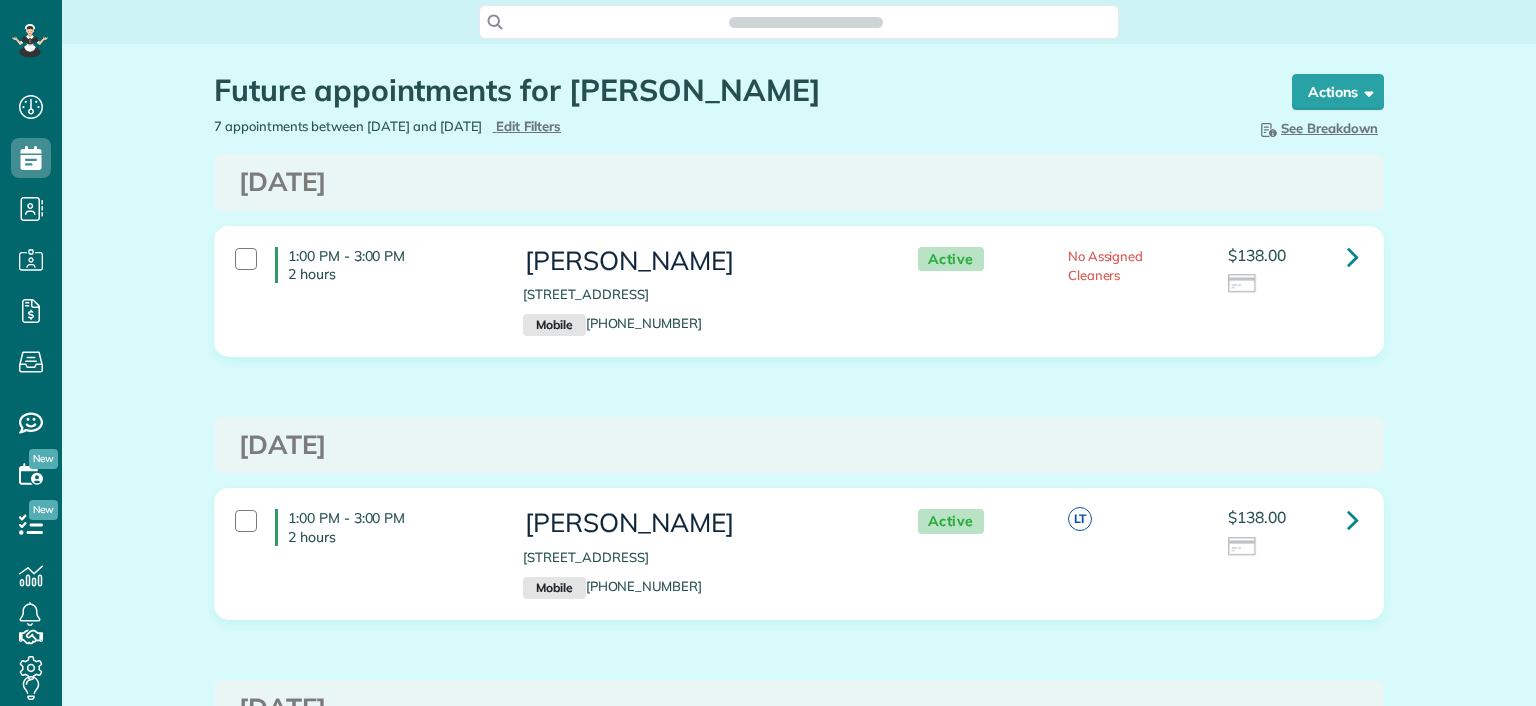 scroll, scrollTop: 0, scrollLeft: 0, axis: both 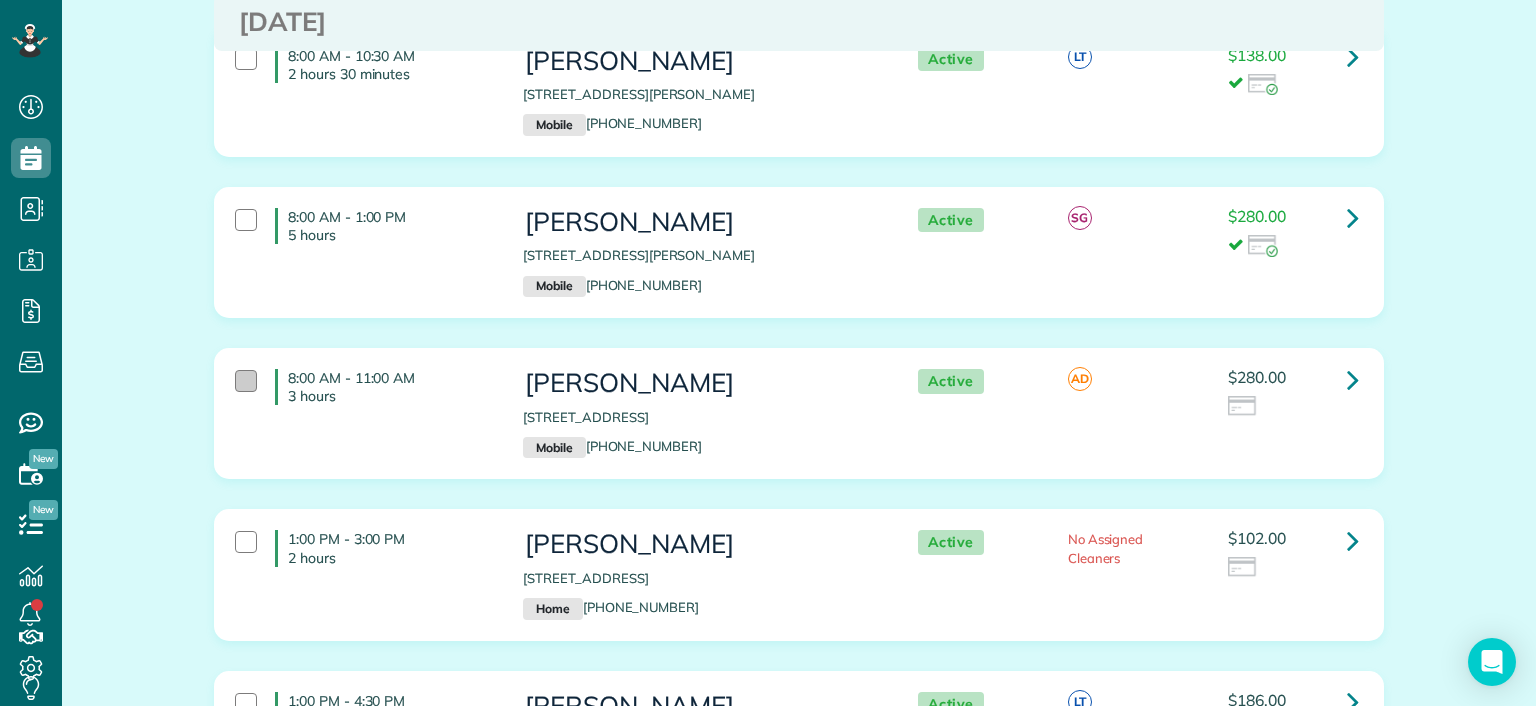 click at bounding box center (246, 381) 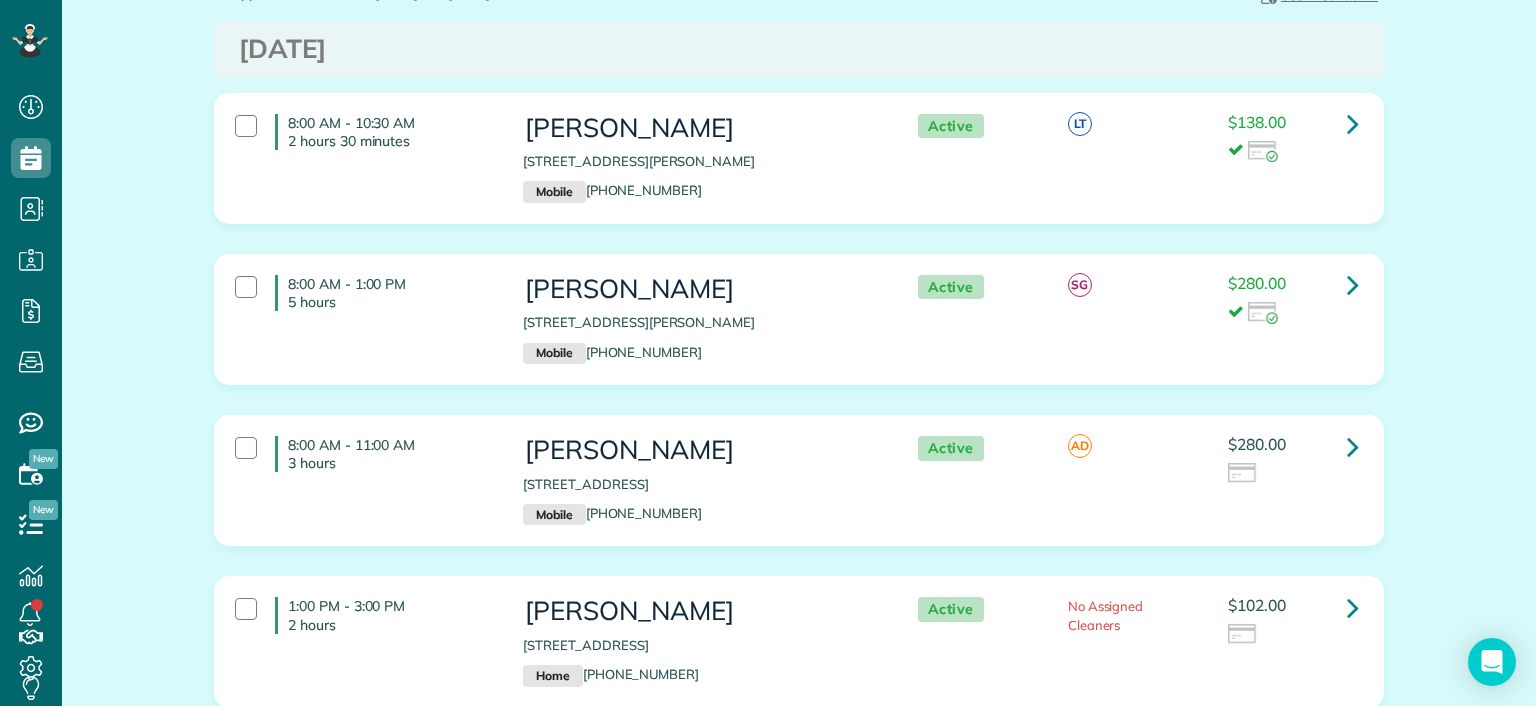 scroll, scrollTop: 0, scrollLeft: 0, axis: both 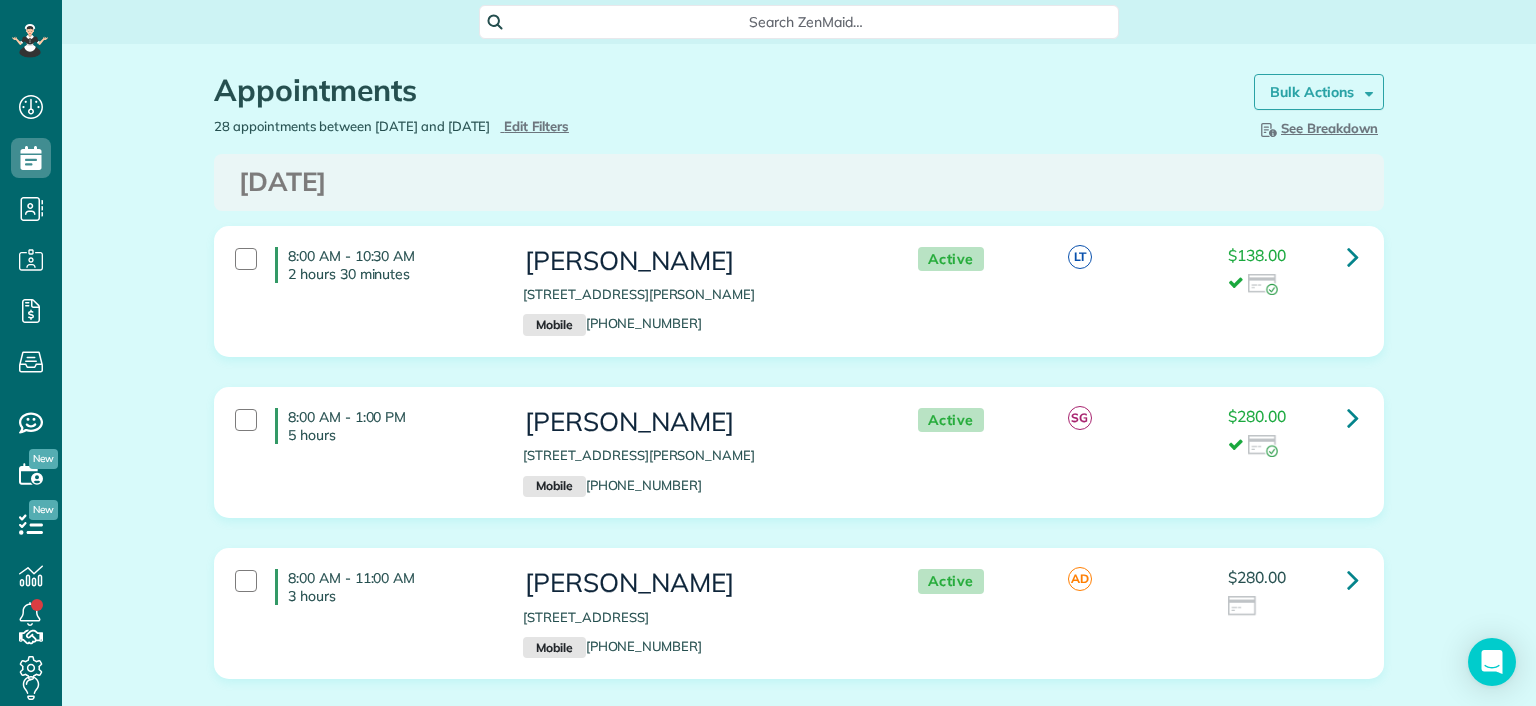click on "Bulk Actions" at bounding box center (1312, 92) 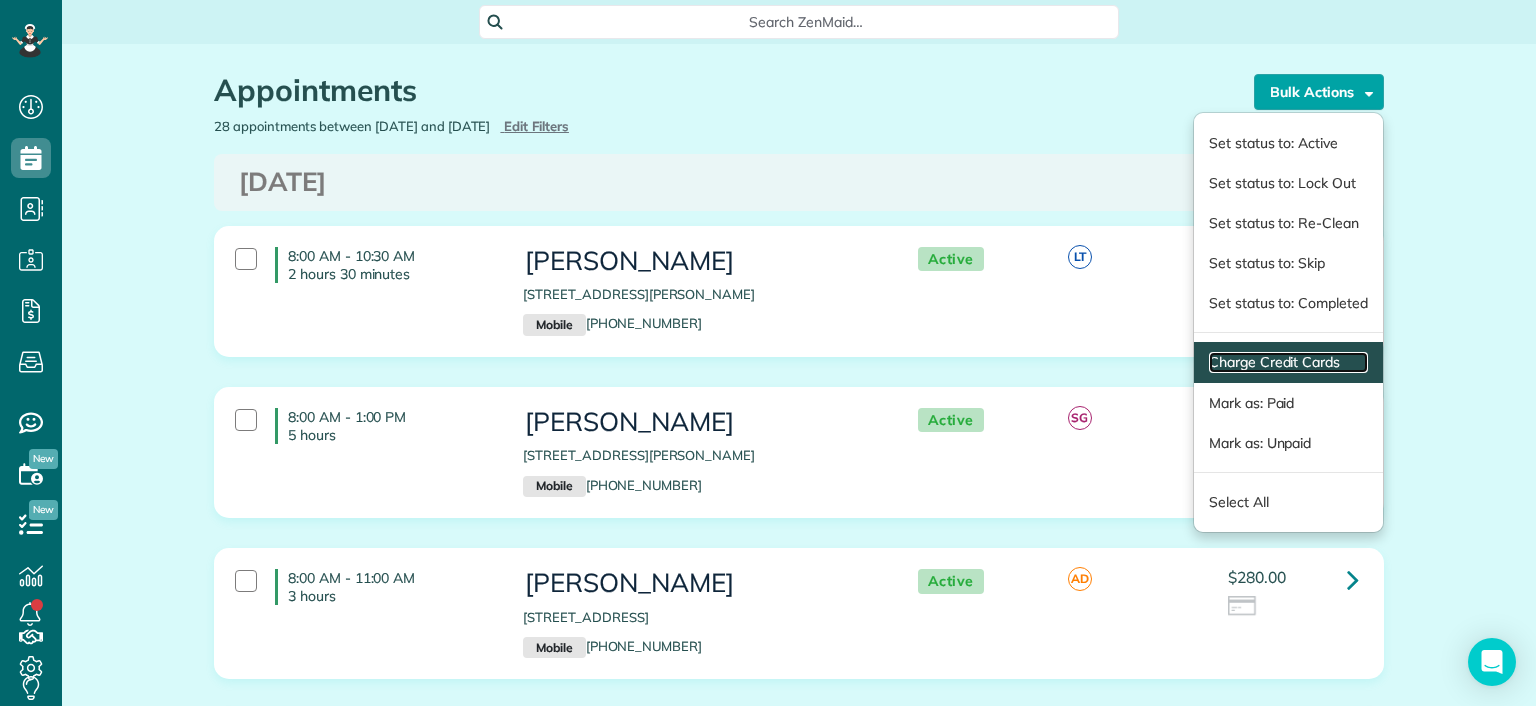 click on "Charge Credit Cards" at bounding box center (1288, 362) 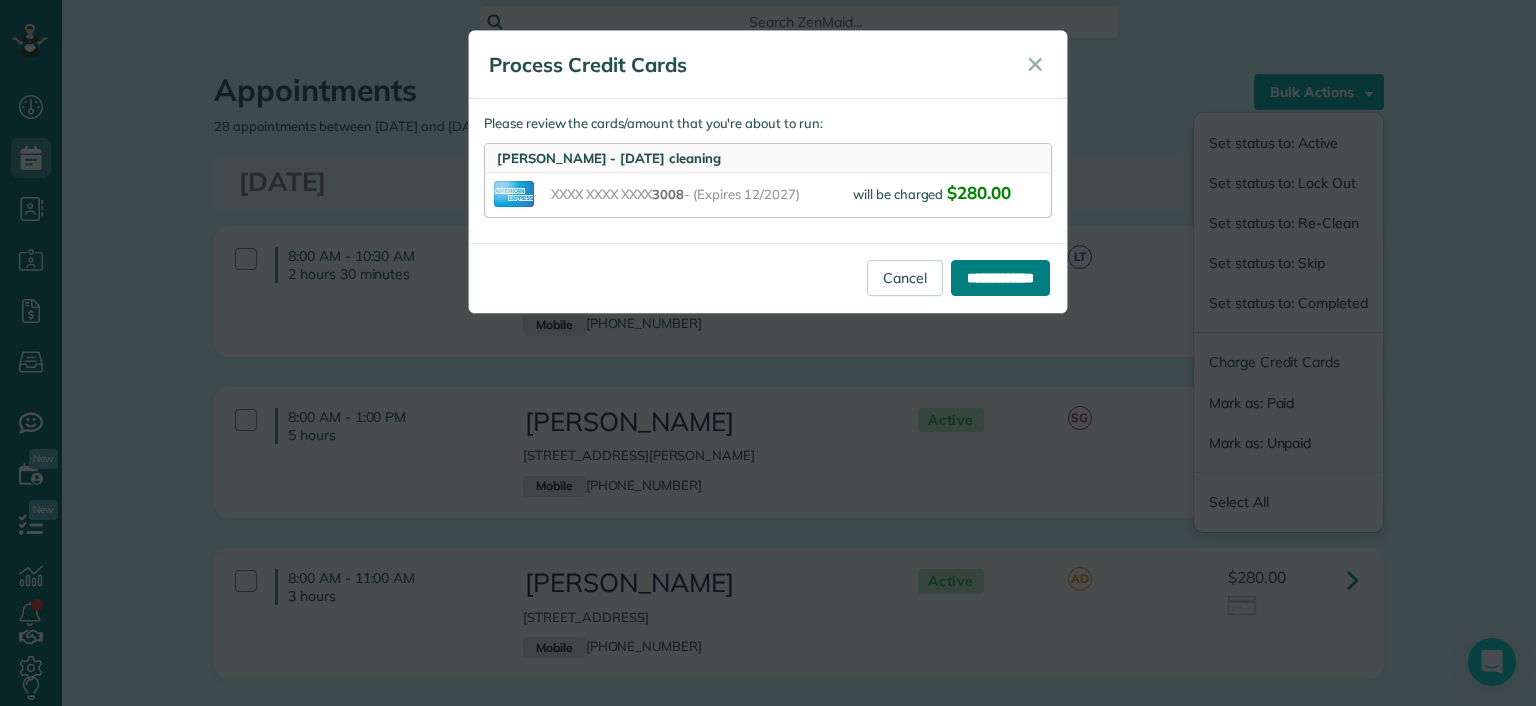 click on "**********" at bounding box center [1000, 278] 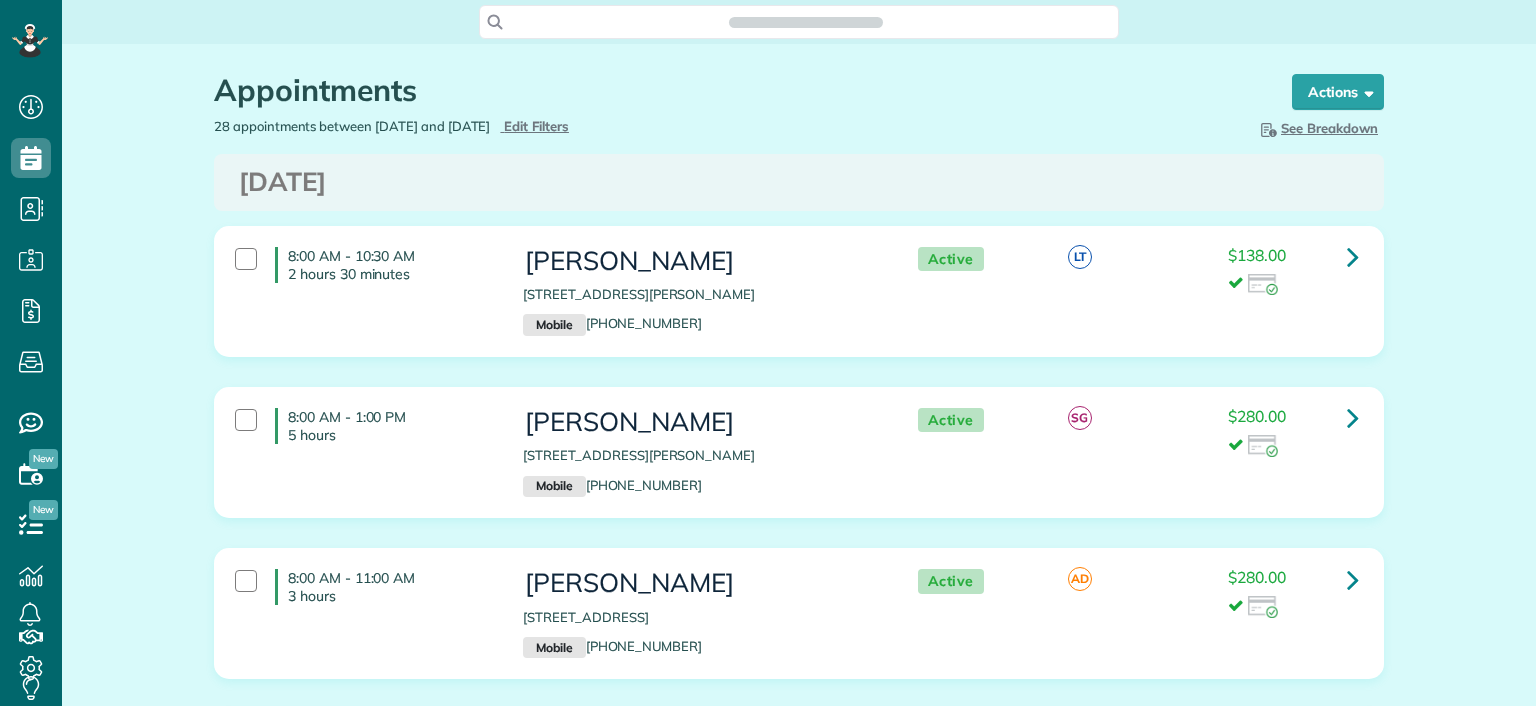 scroll, scrollTop: 0, scrollLeft: 0, axis: both 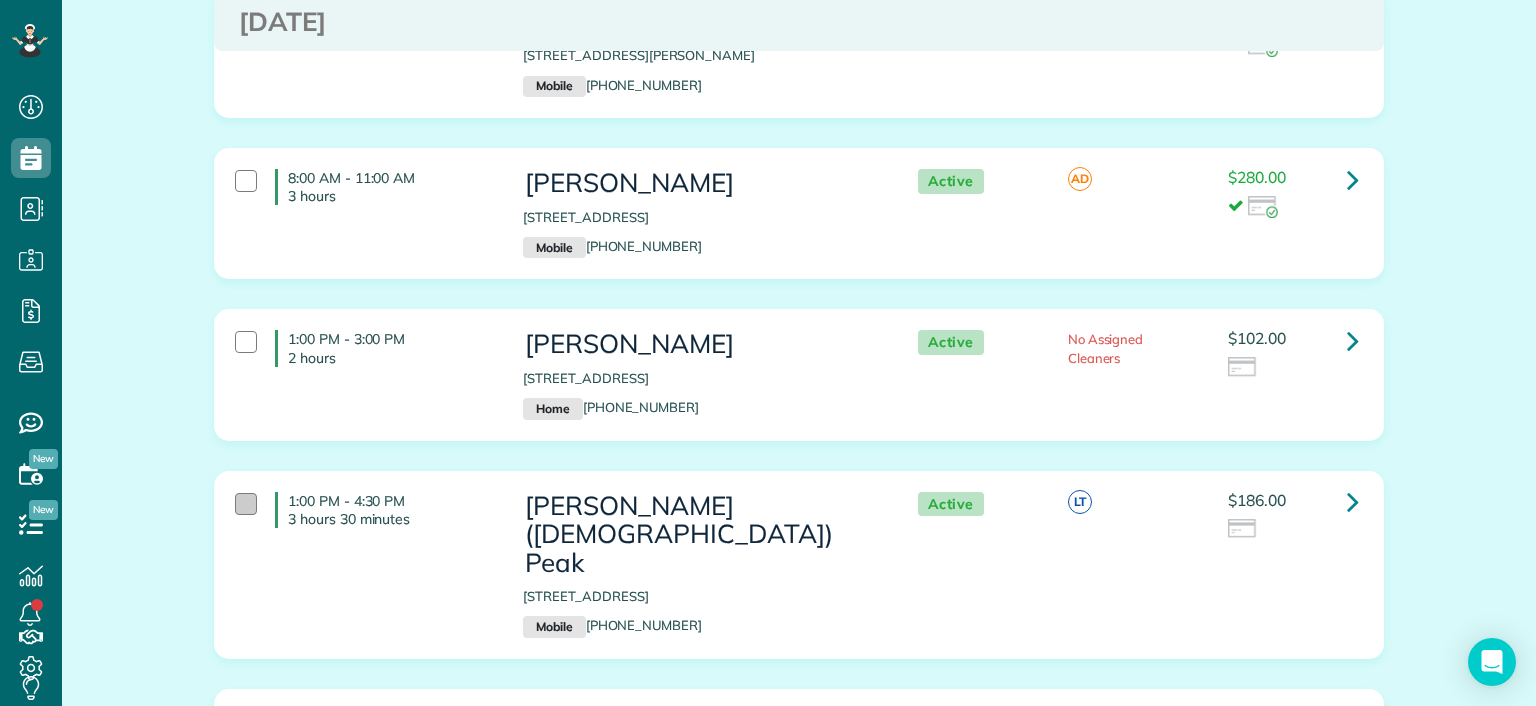click at bounding box center [246, 504] 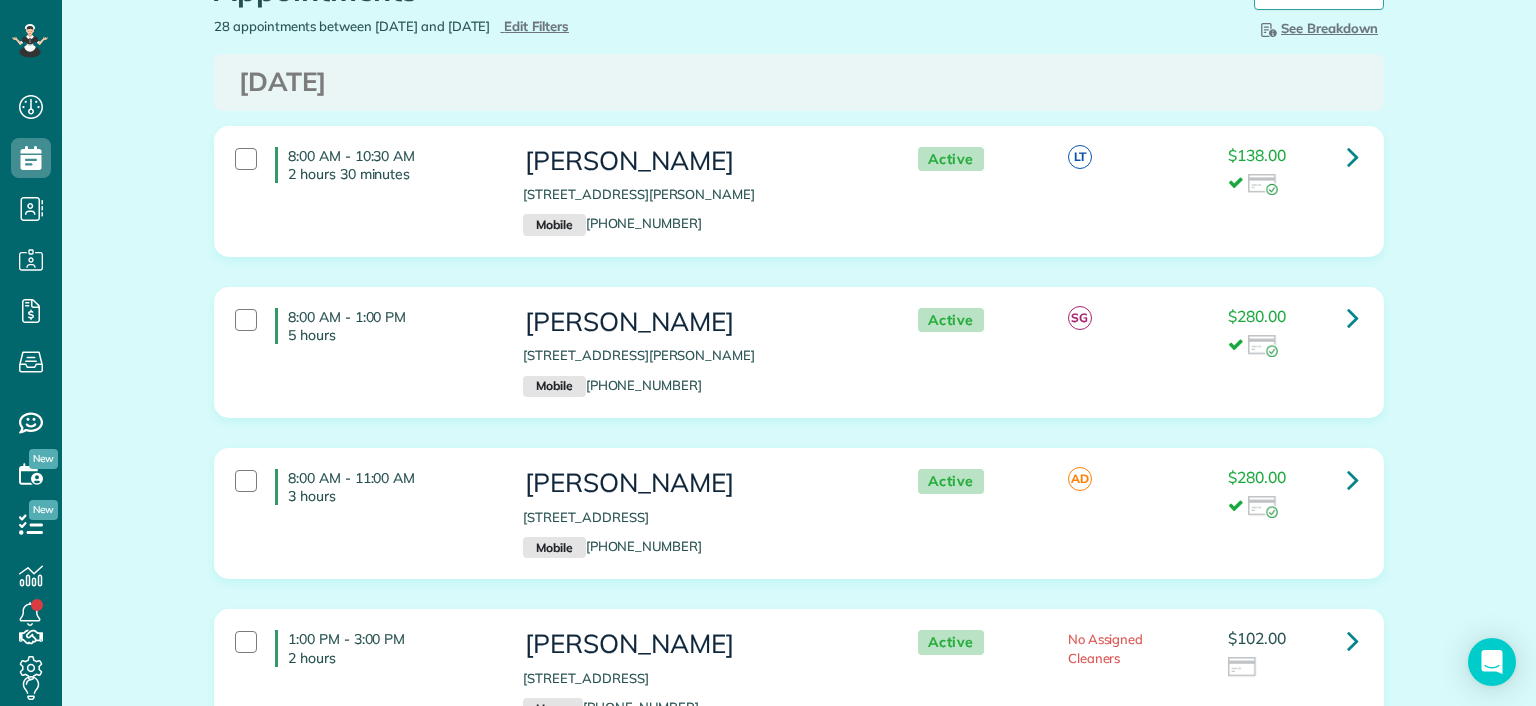 scroll, scrollTop: 0, scrollLeft: 0, axis: both 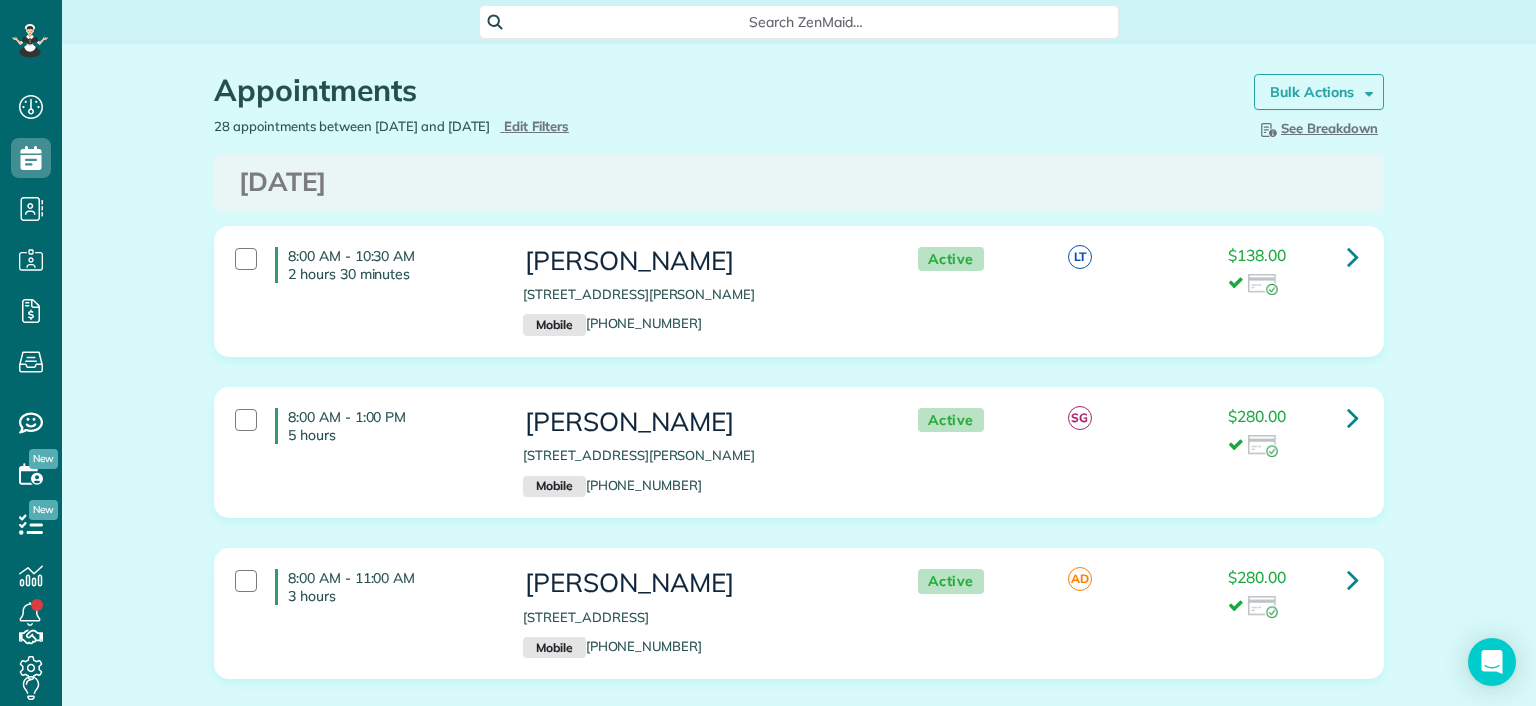 click on "Bulk Actions" at bounding box center (1312, 92) 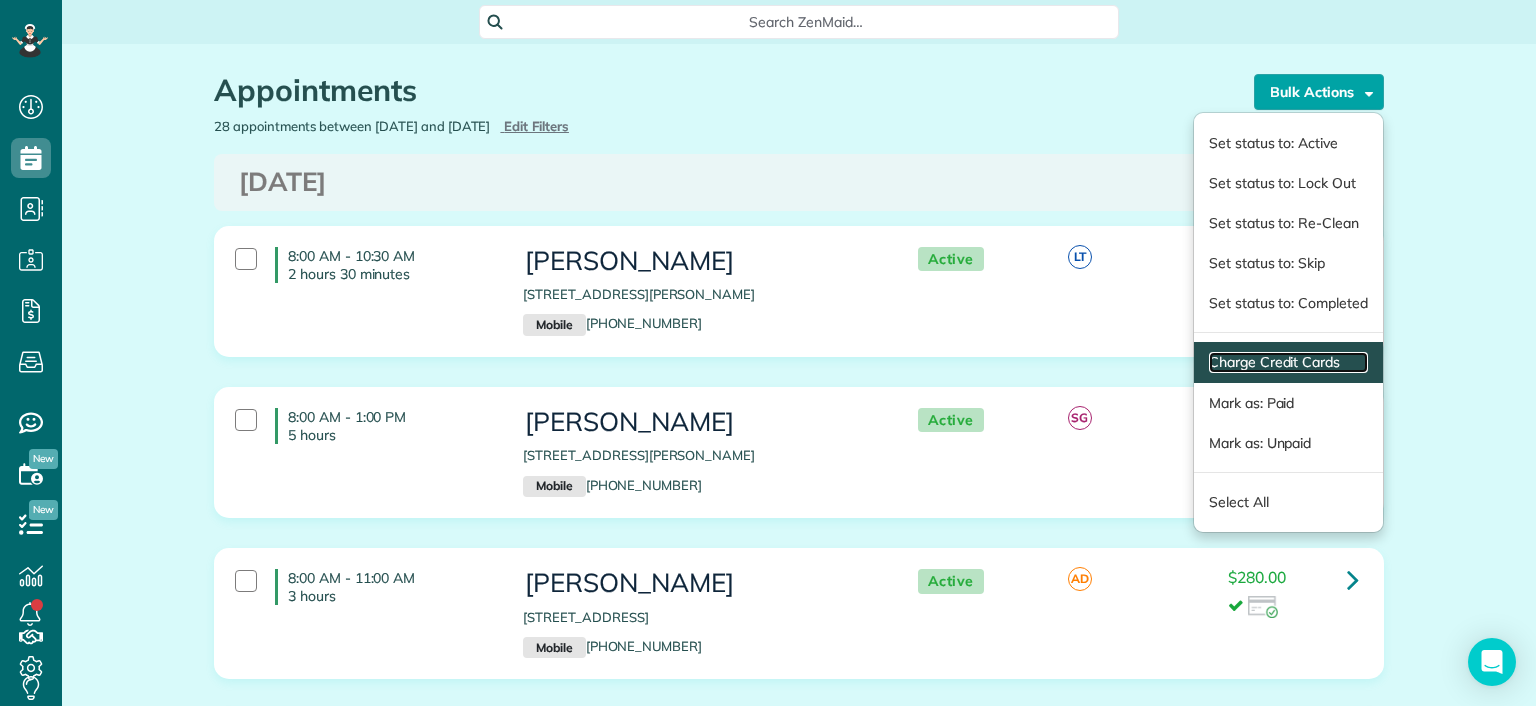 click on "Charge Credit Cards" at bounding box center [1288, 362] 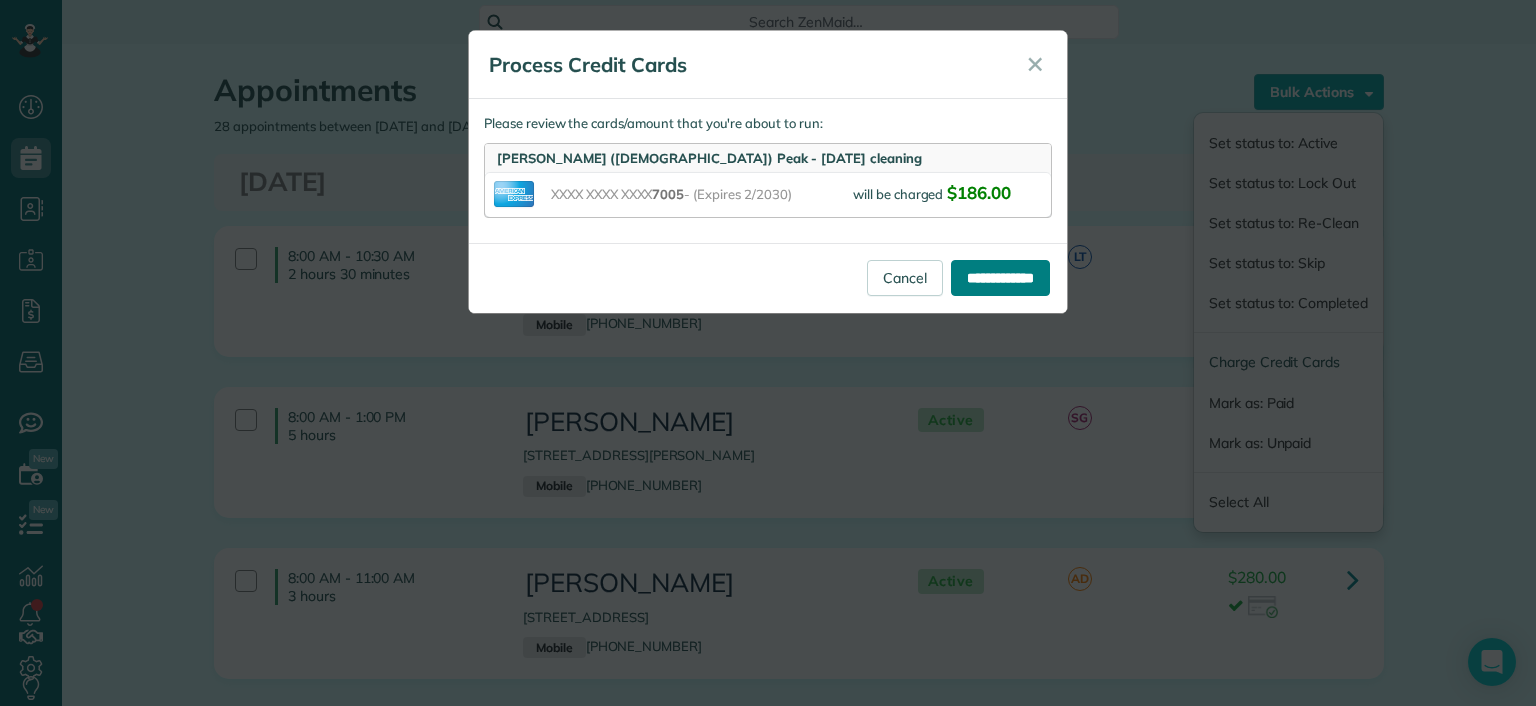 click on "**********" at bounding box center [1000, 278] 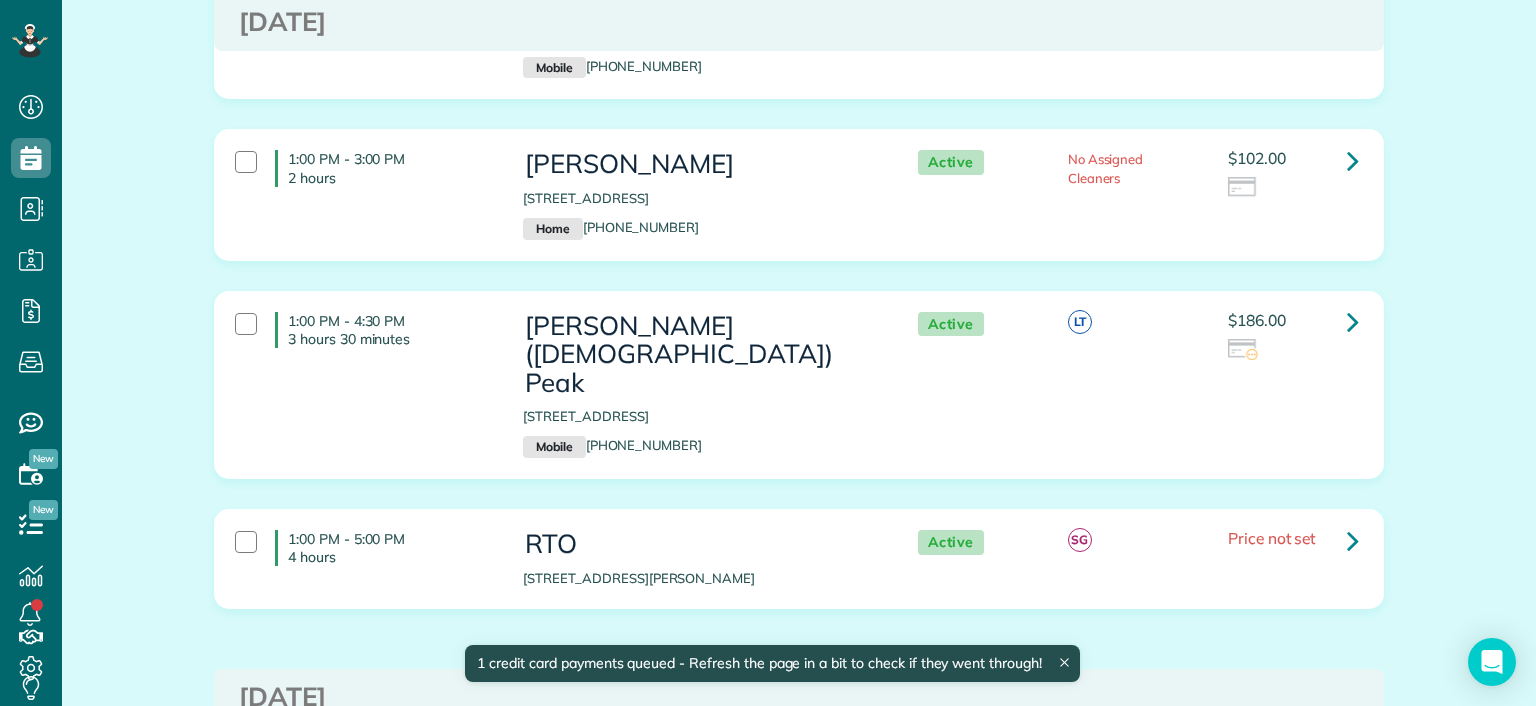 scroll, scrollTop: 600, scrollLeft: 0, axis: vertical 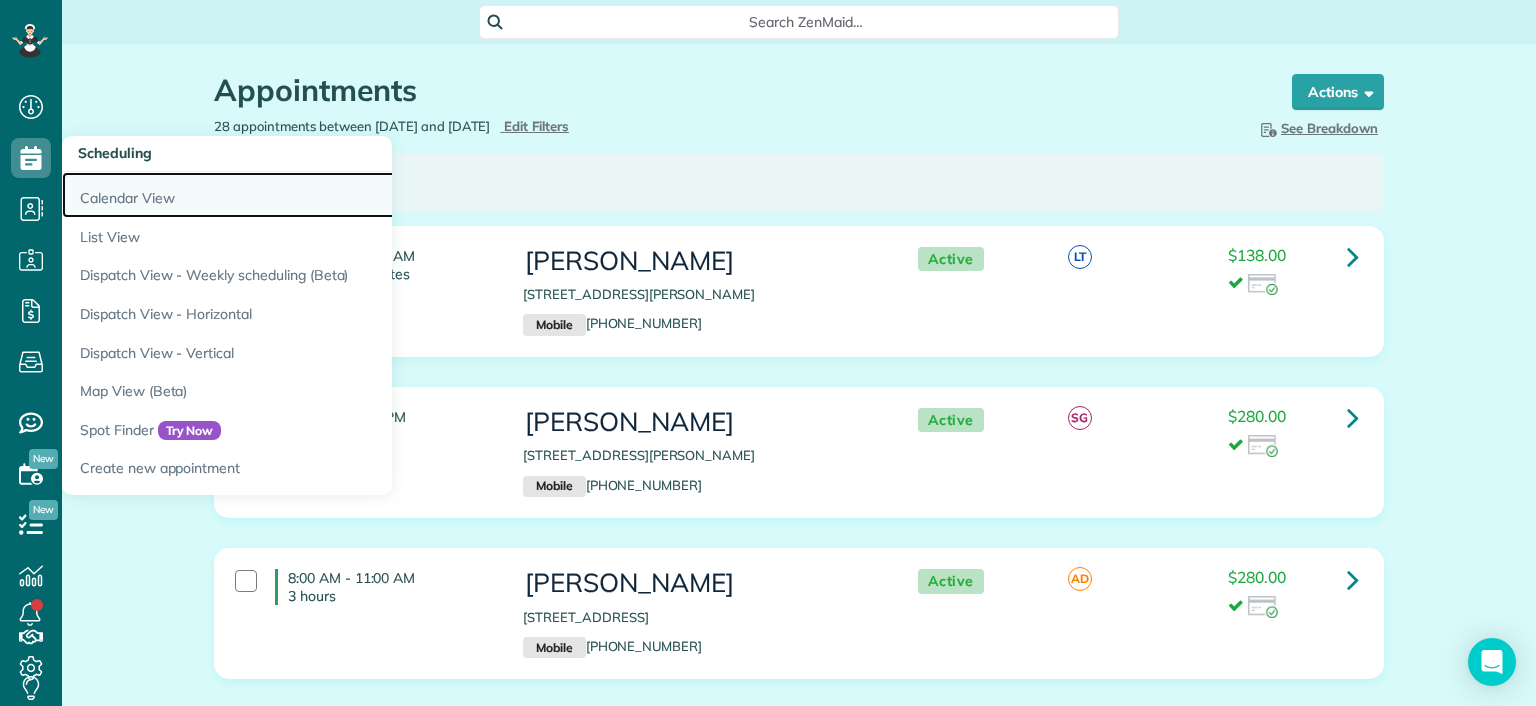 click on "Calendar View" at bounding box center (312, 195) 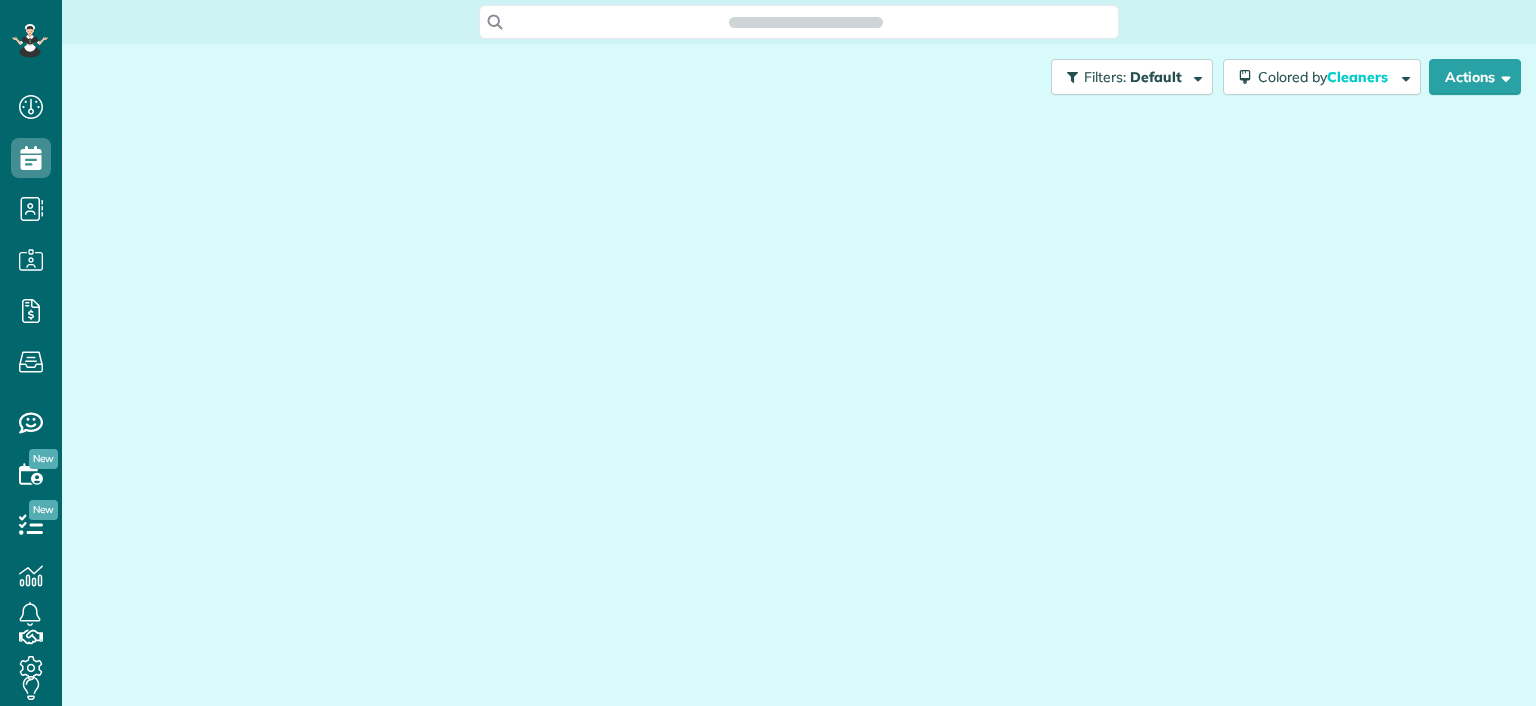 scroll, scrollTop: 0, scrollLeft: 0, axis: both 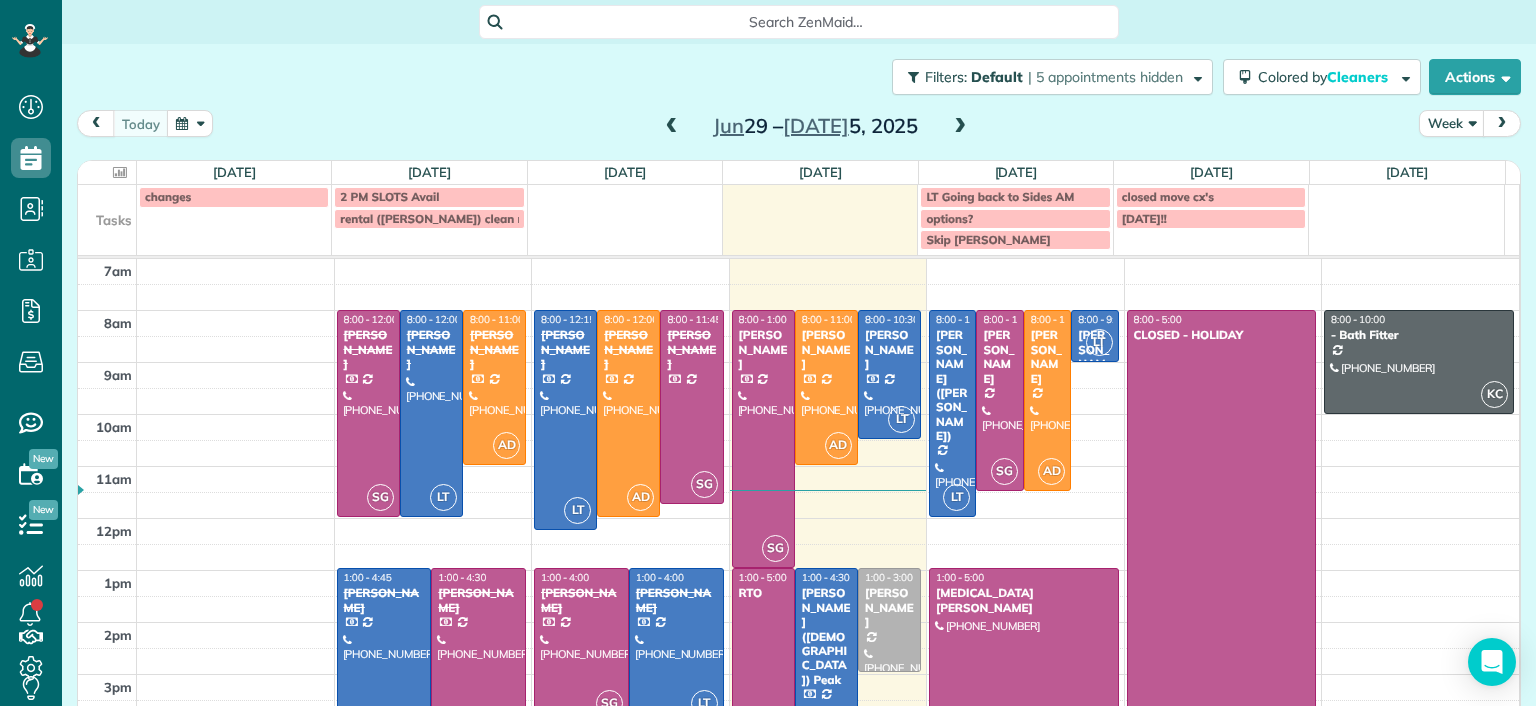 click at bounding box center (120, 172) 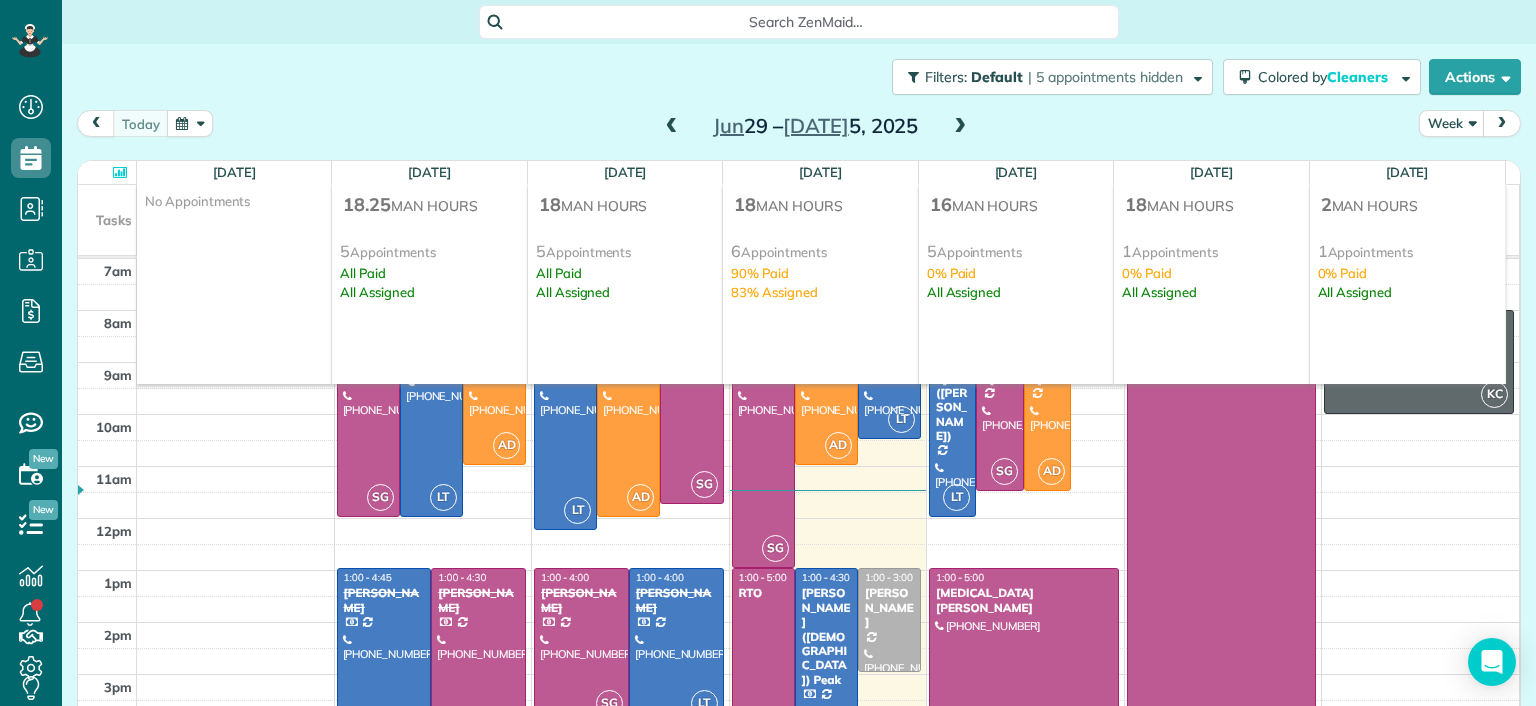 click at bounding box center (120, 172) 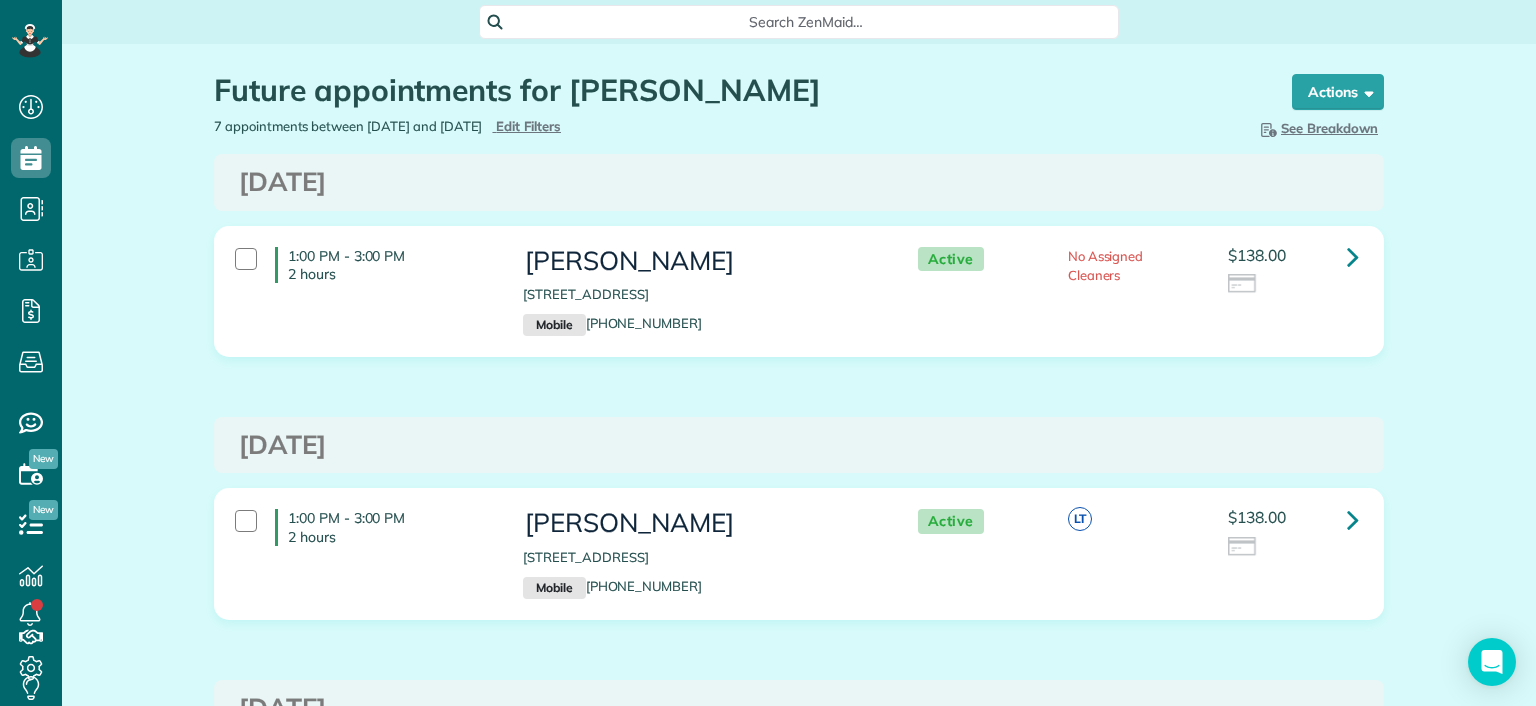 scroll, scrollTop: 0, scrollLeft: 0, axis: both 